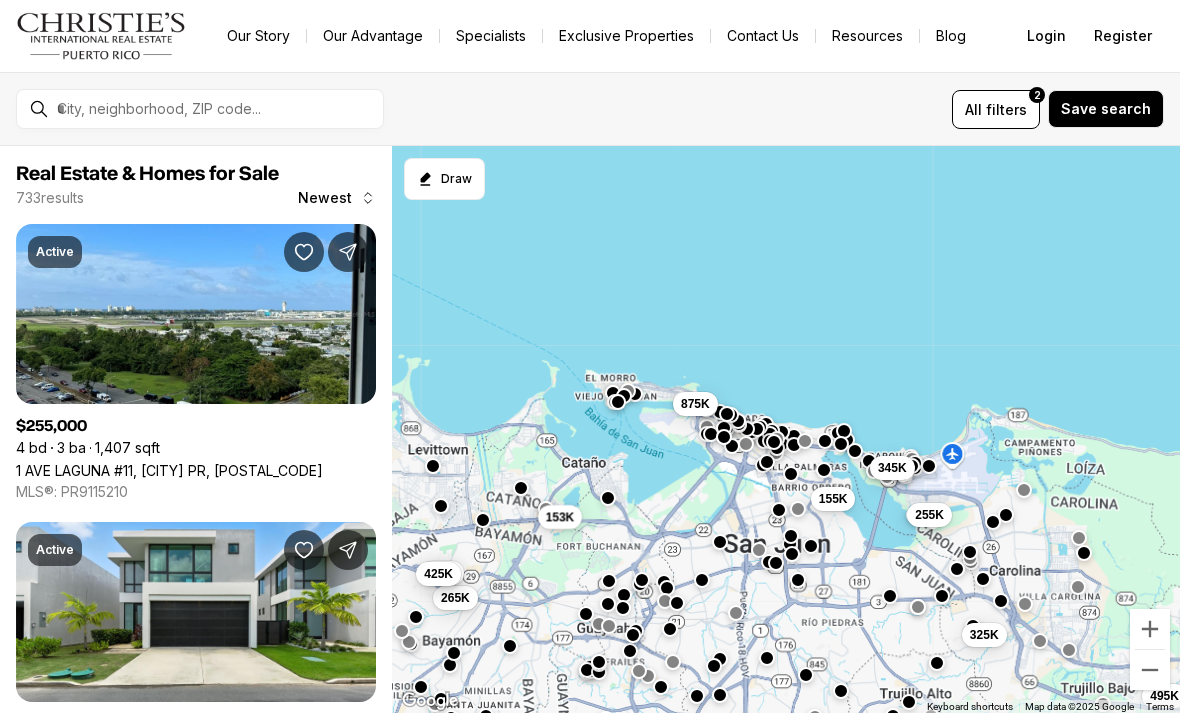 scroll, scrollTop: 0, scrollLeft: 0, axis: both 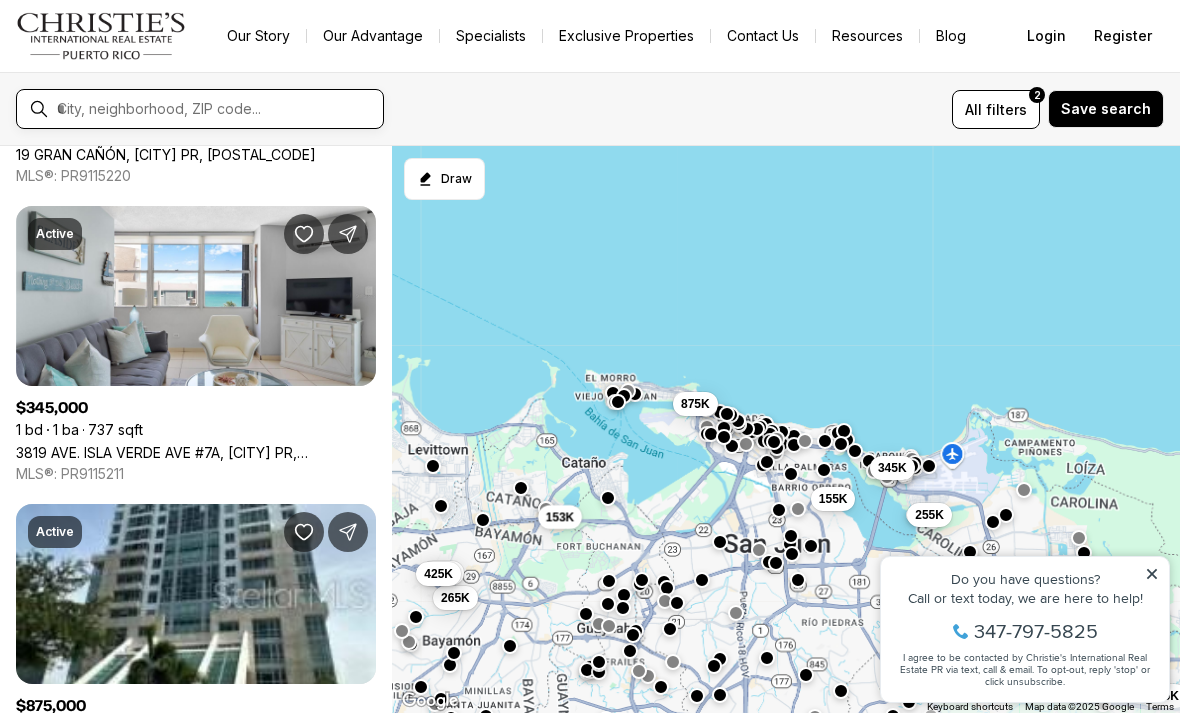 click at bounding box center [216, 109] 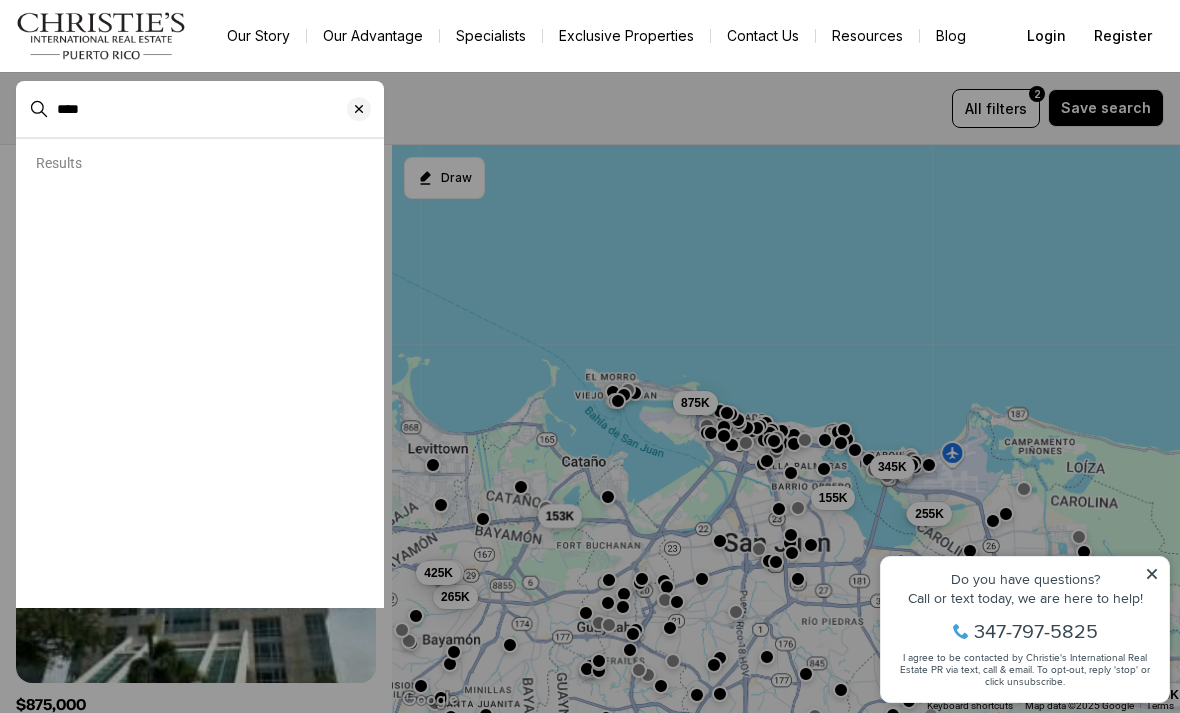 type on "****" 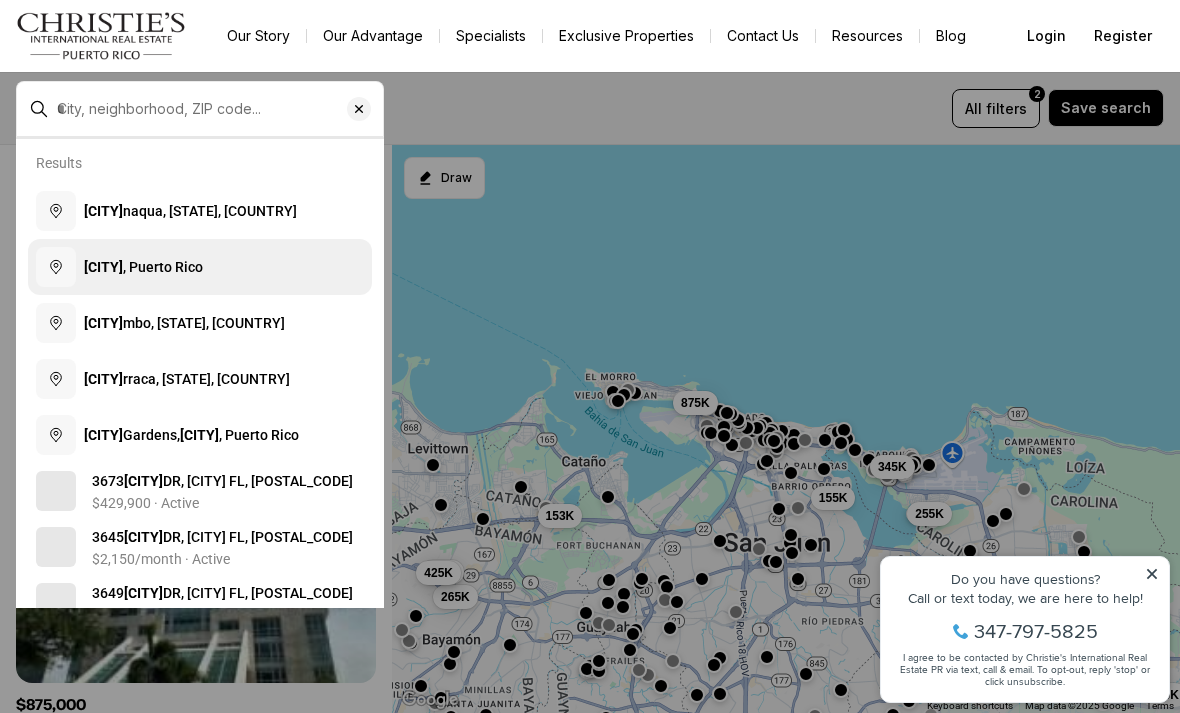 click on "[CITY] , [COUNTRY]" at bounding box center [200, 267] 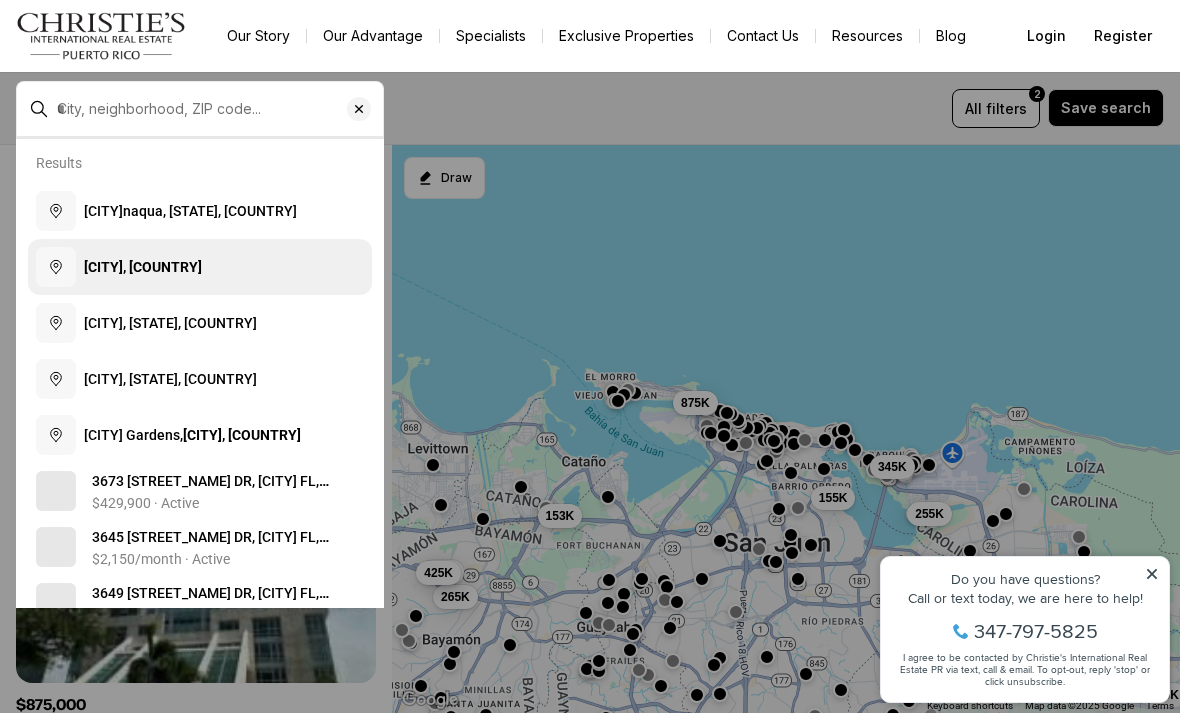 type on "**********" 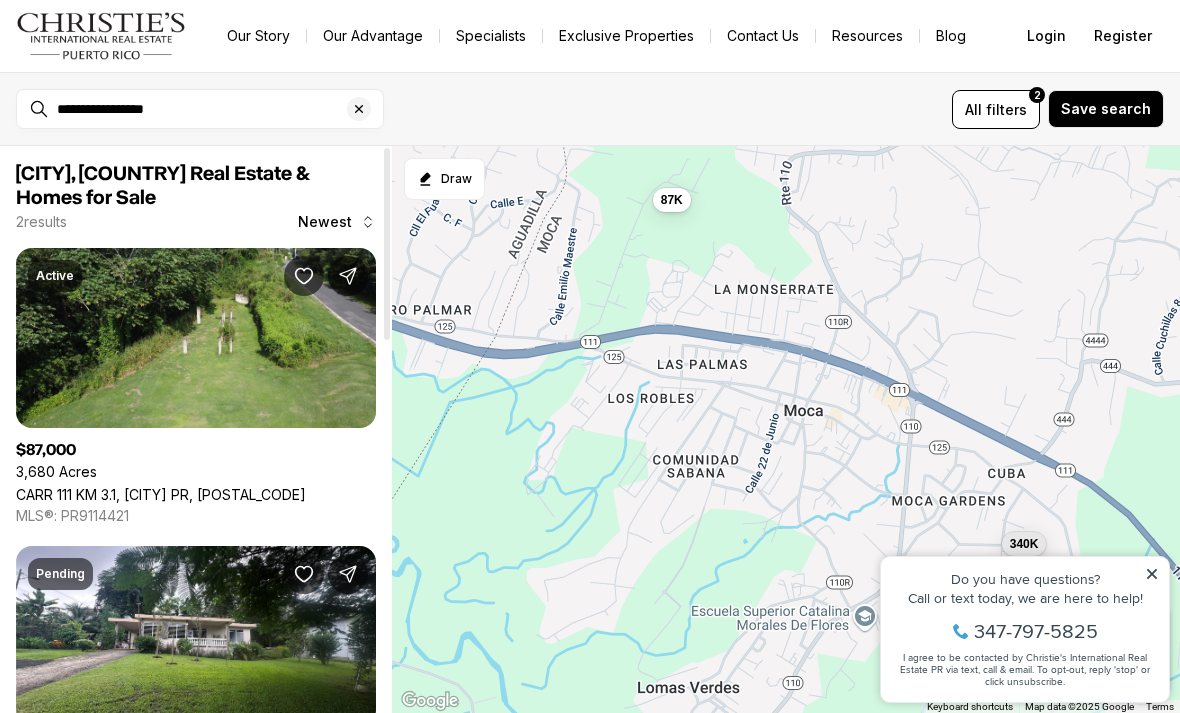 scroll, scrollTop: 0, scrollLeft: 0, axis: both 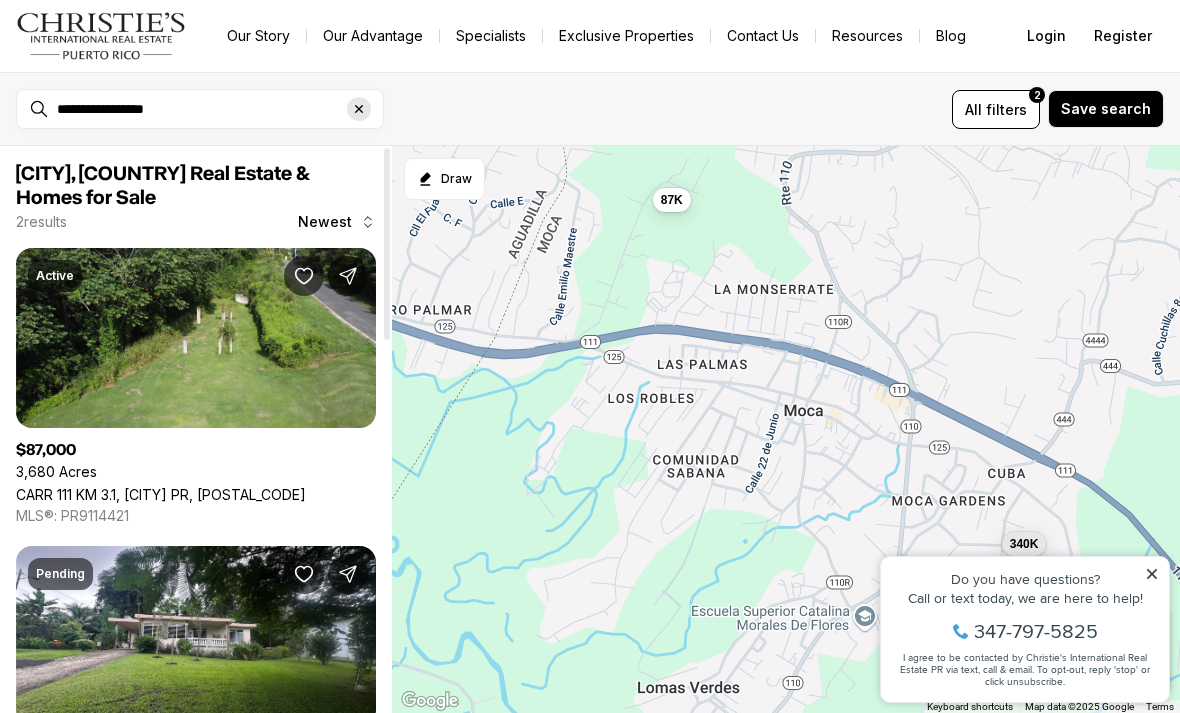 click 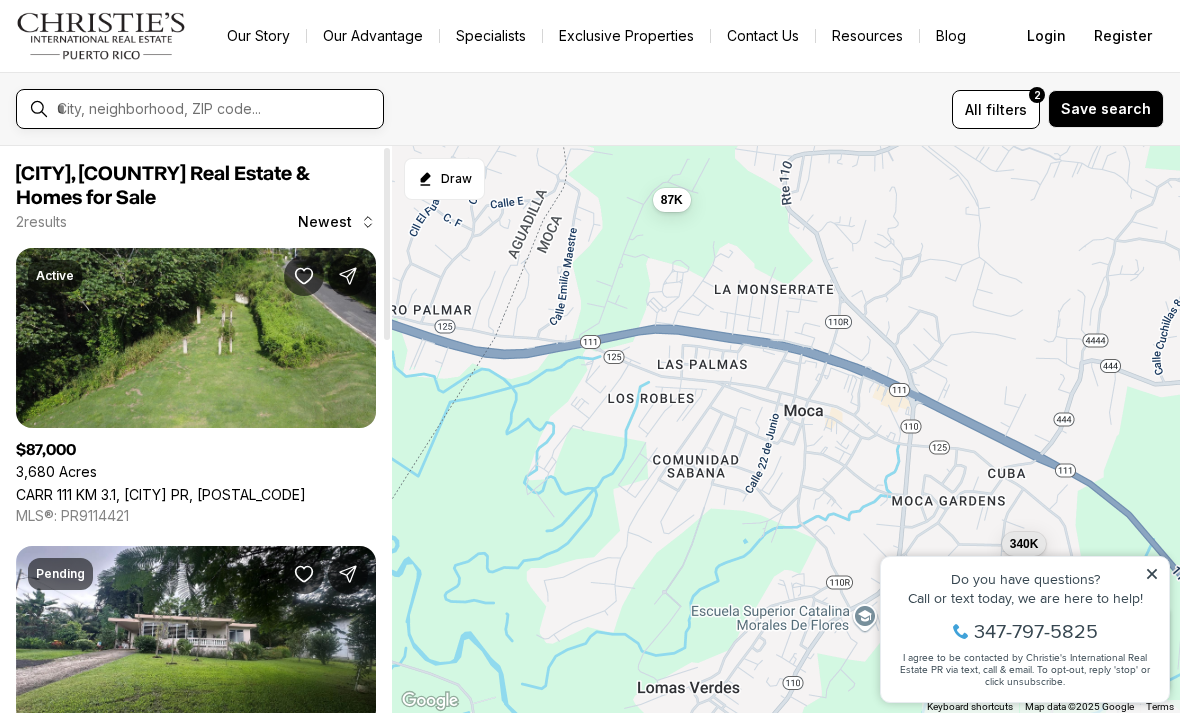 click at bounding box center (216, 109) 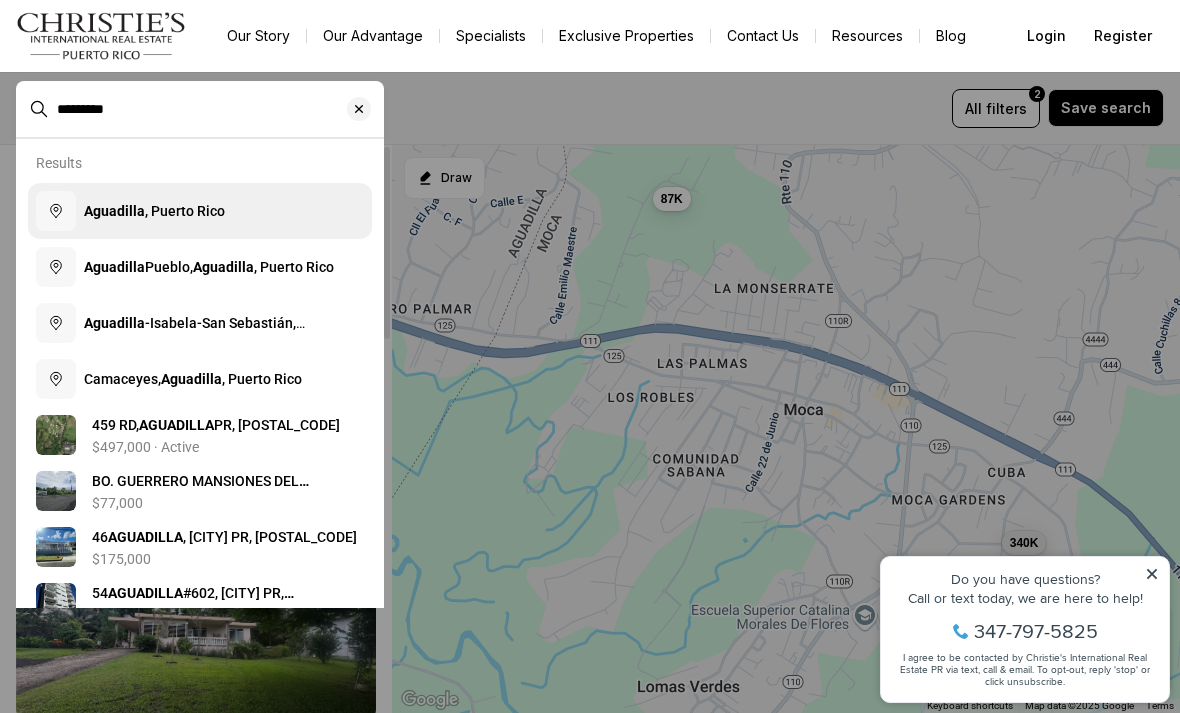 type on "*********" 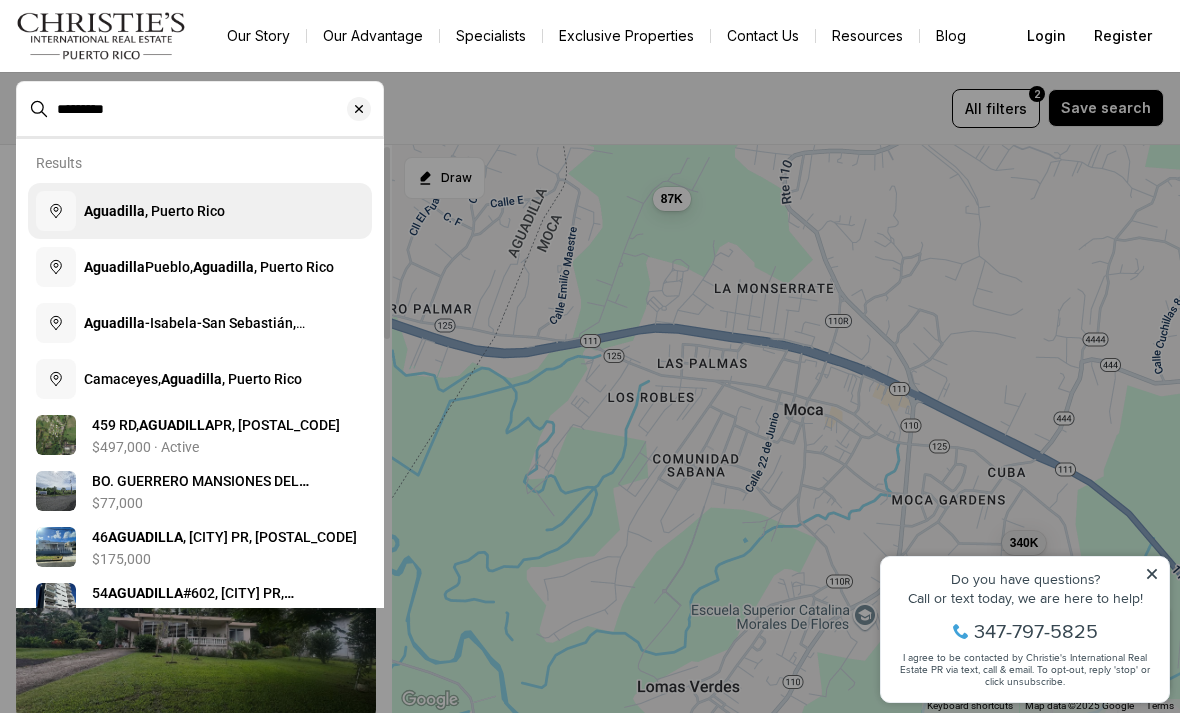 click on "Aguadilla" at bounding box center [114, 211] 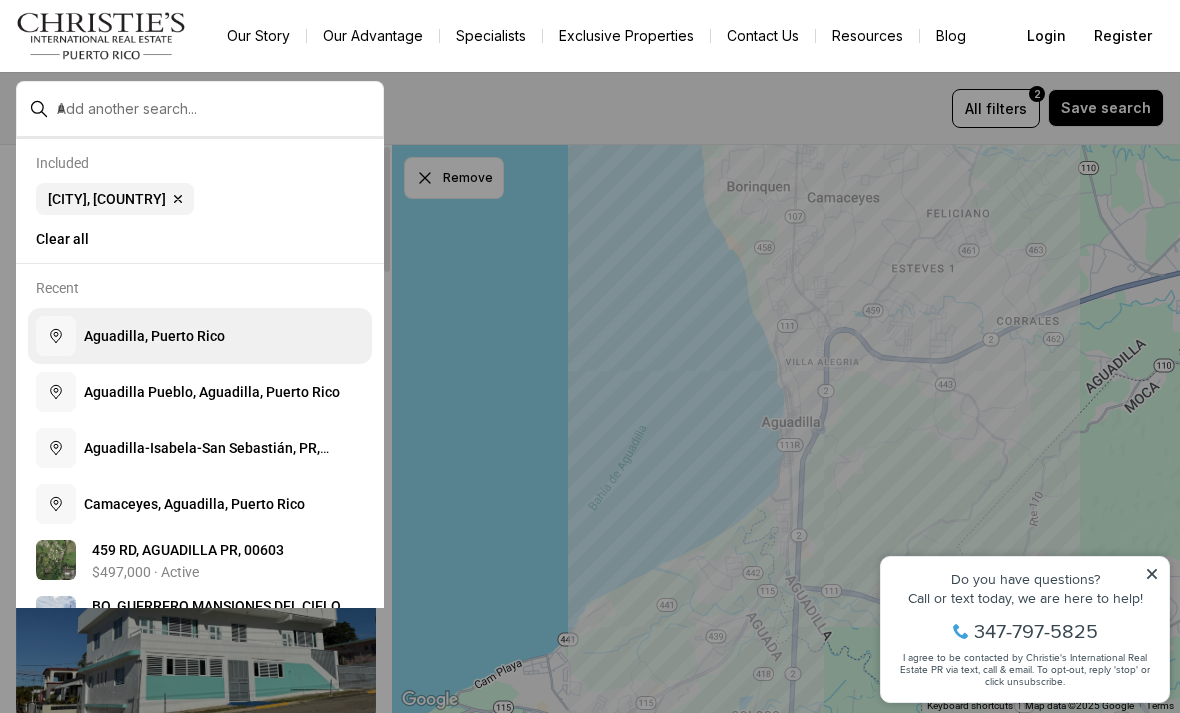 click on "[CITY], [COUNTRY]" at bounding box center (154, 336) 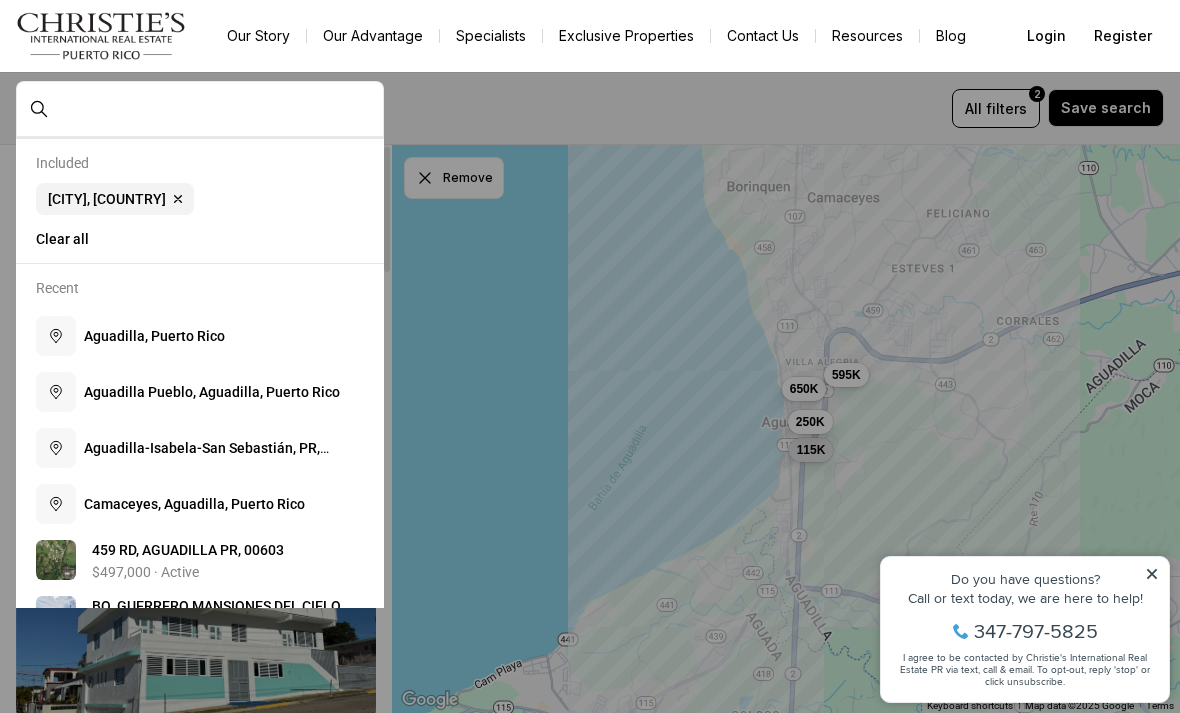 click at bounding box center (590, 356) 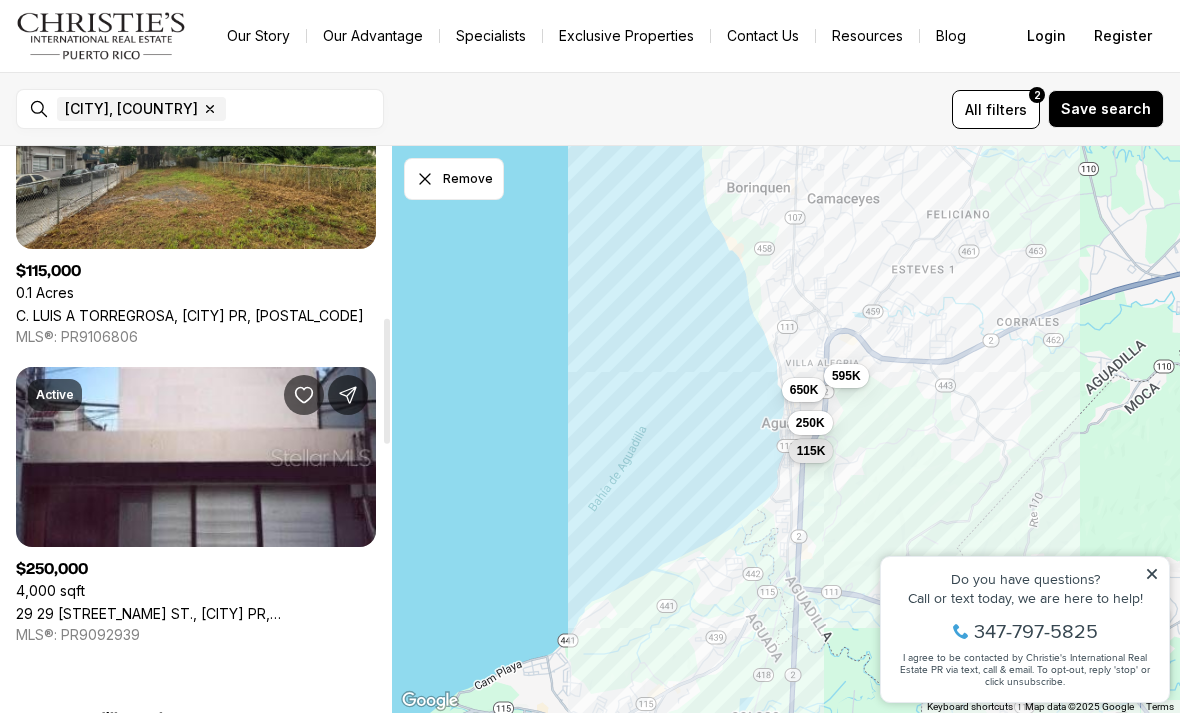 scroll, scrollTop: 775, scrollLeft: 0, axis: vertical 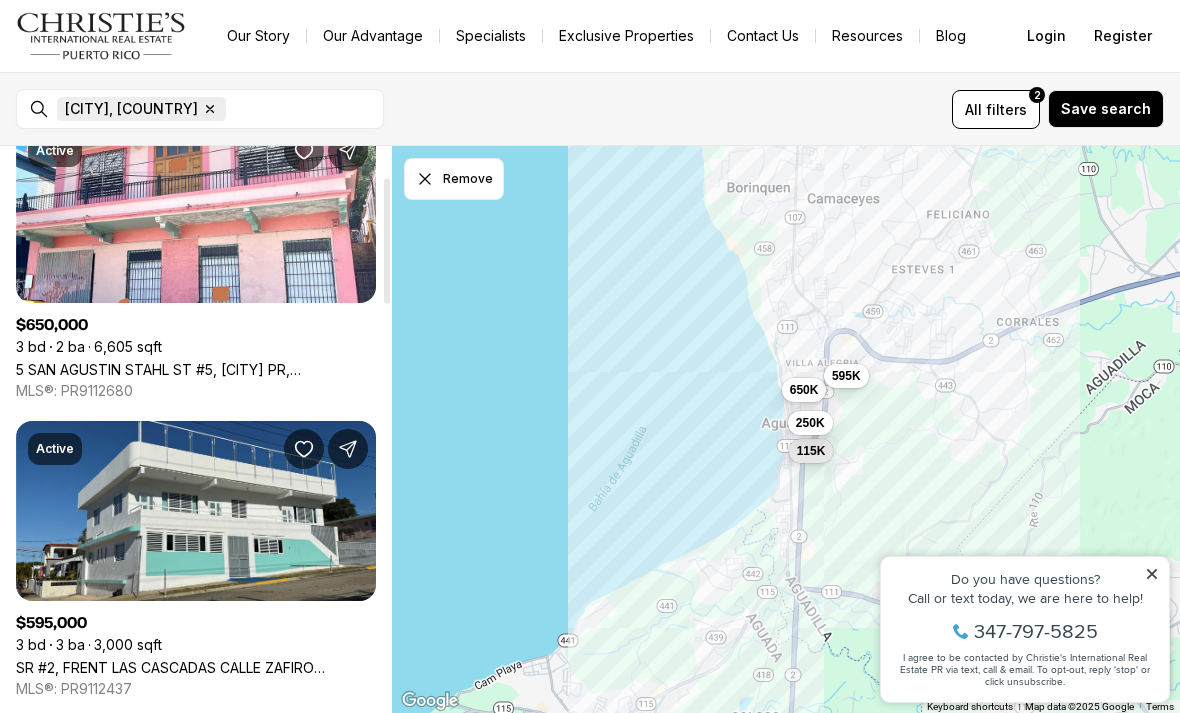 click 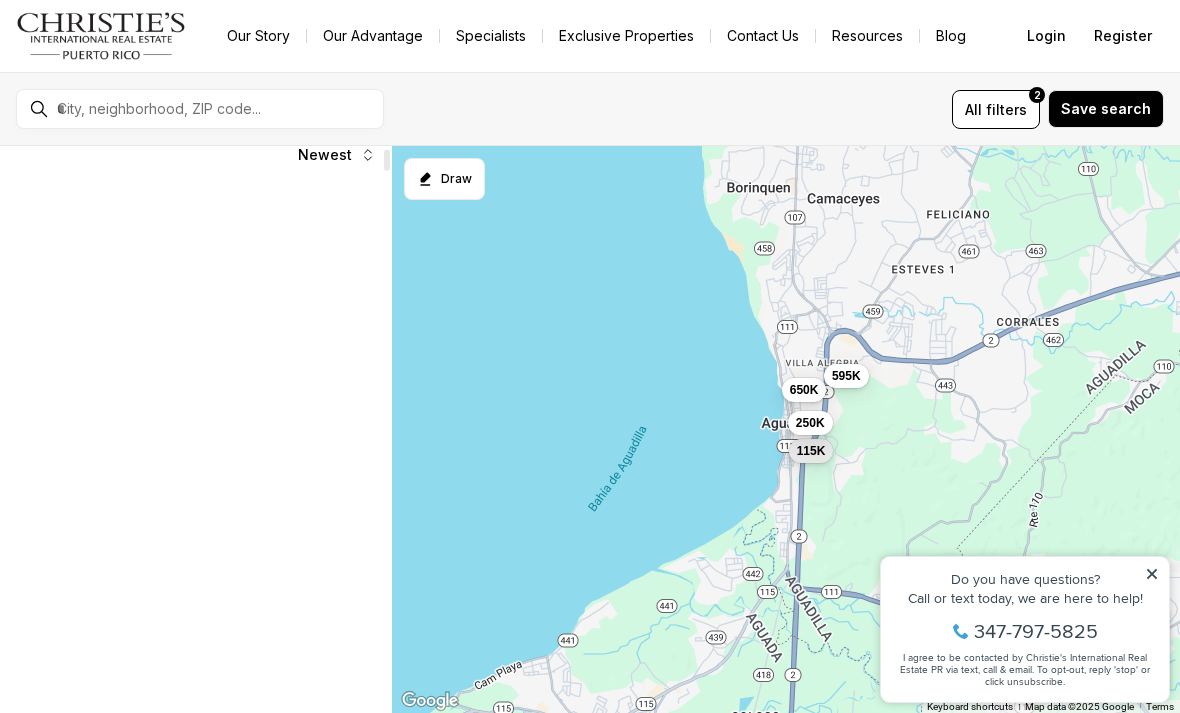 scroll, scrollTop: 0, scrollLeft: 0, axis: both 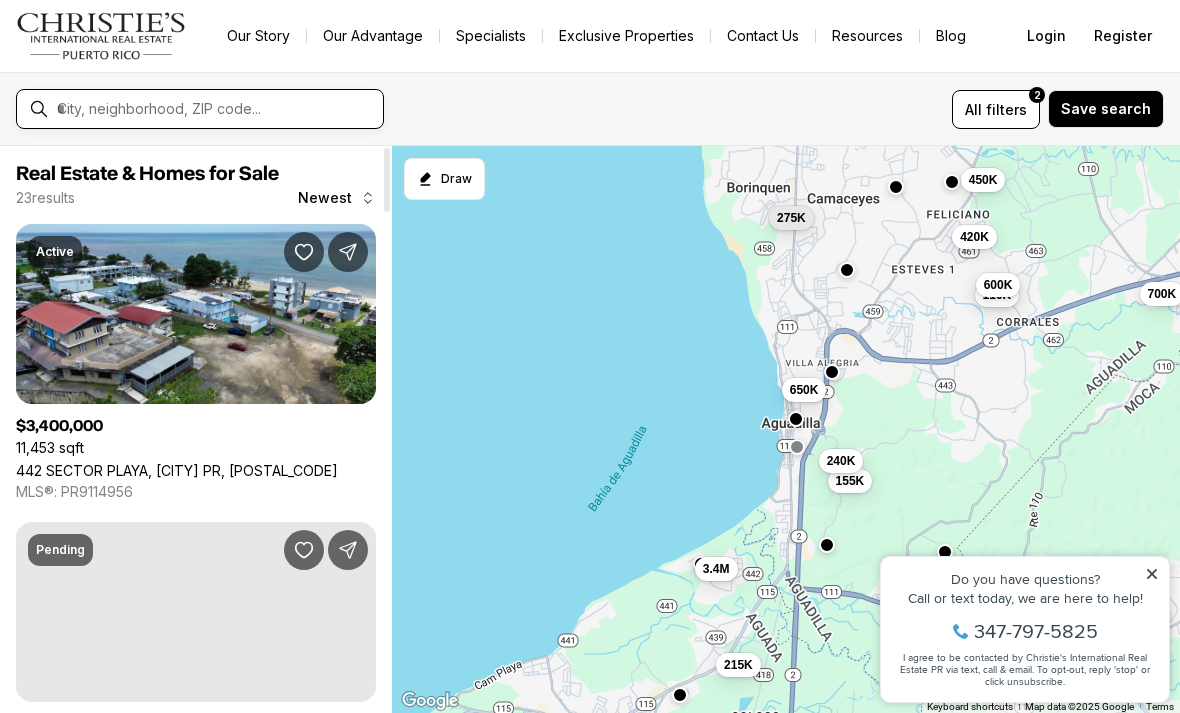 click at bounding box center [216, 109] 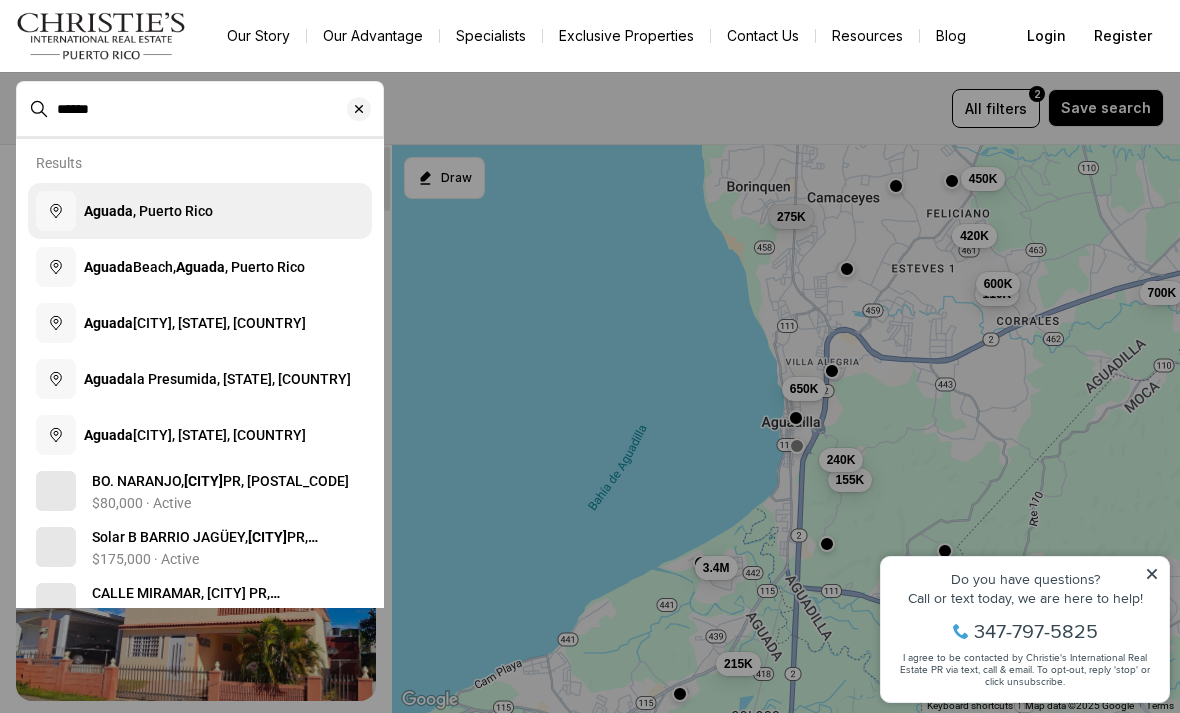 click on "Aguada" at bounding box center (108, 211) 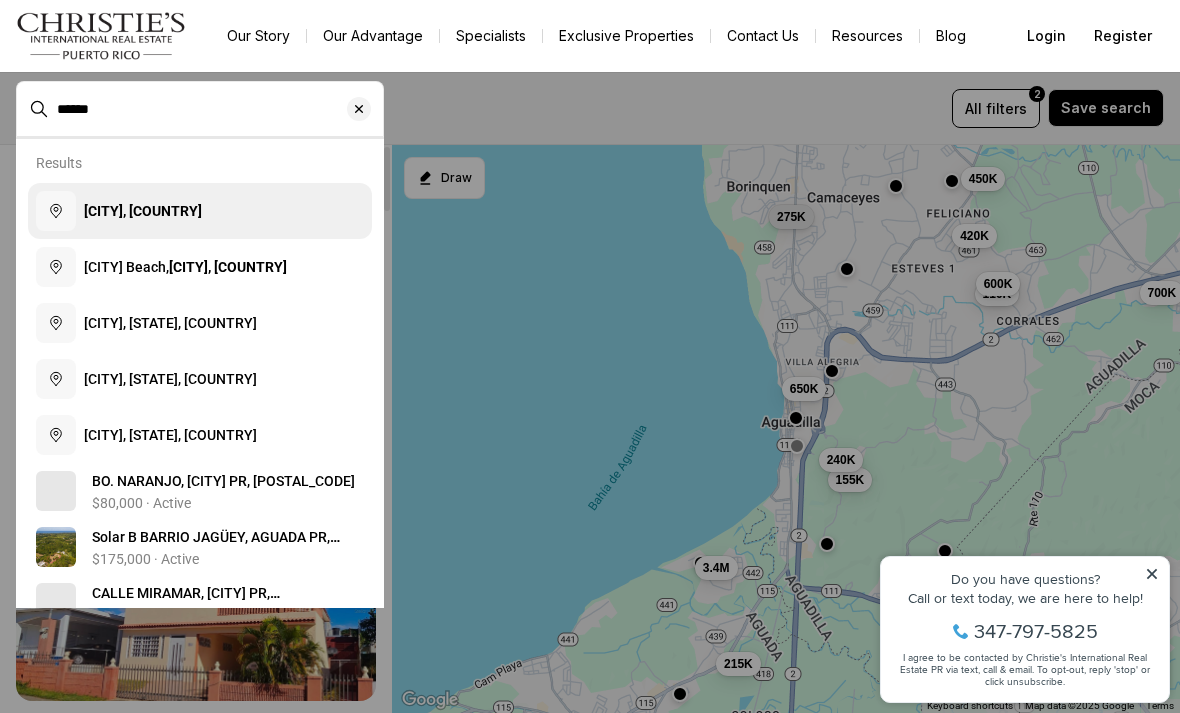 type on "**********" 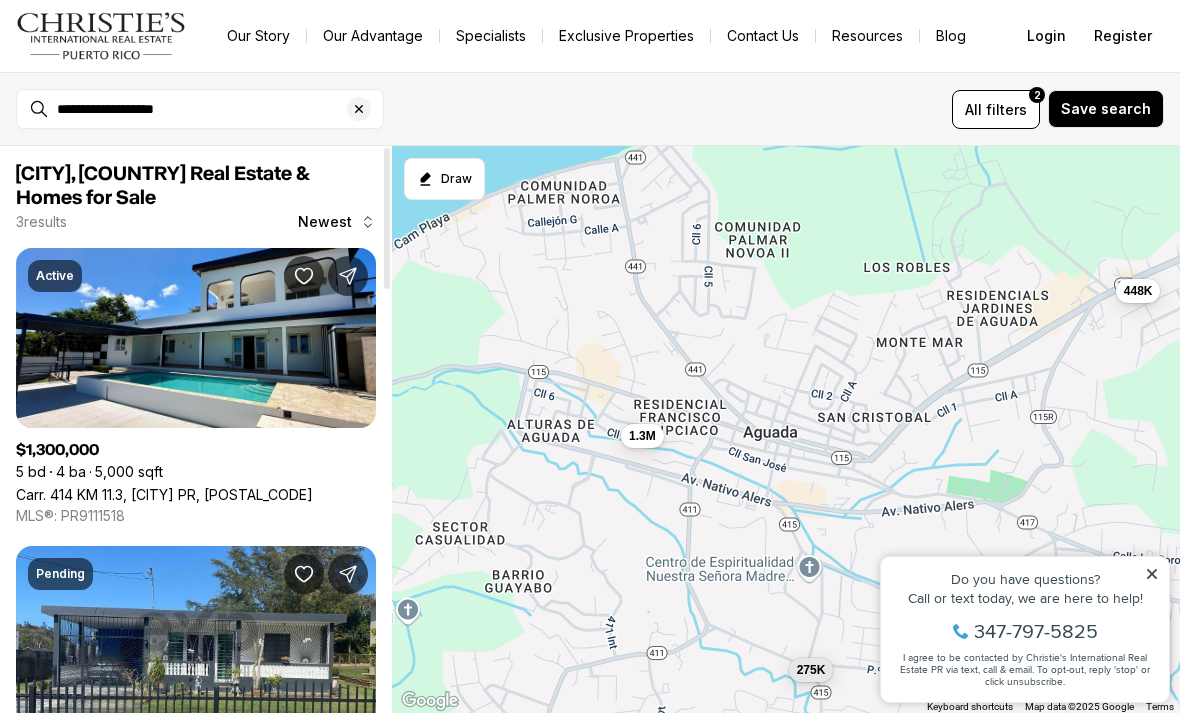 scroll, scrollTop: 0, scrollLeft: 0, axis: both 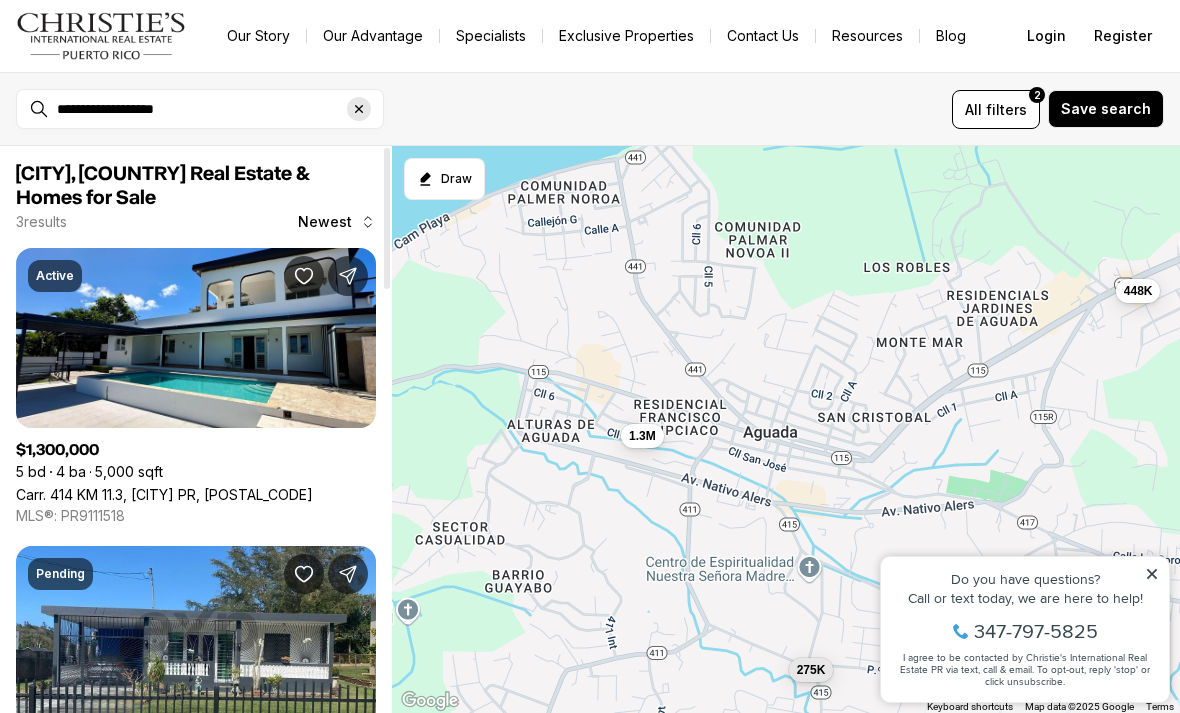 click 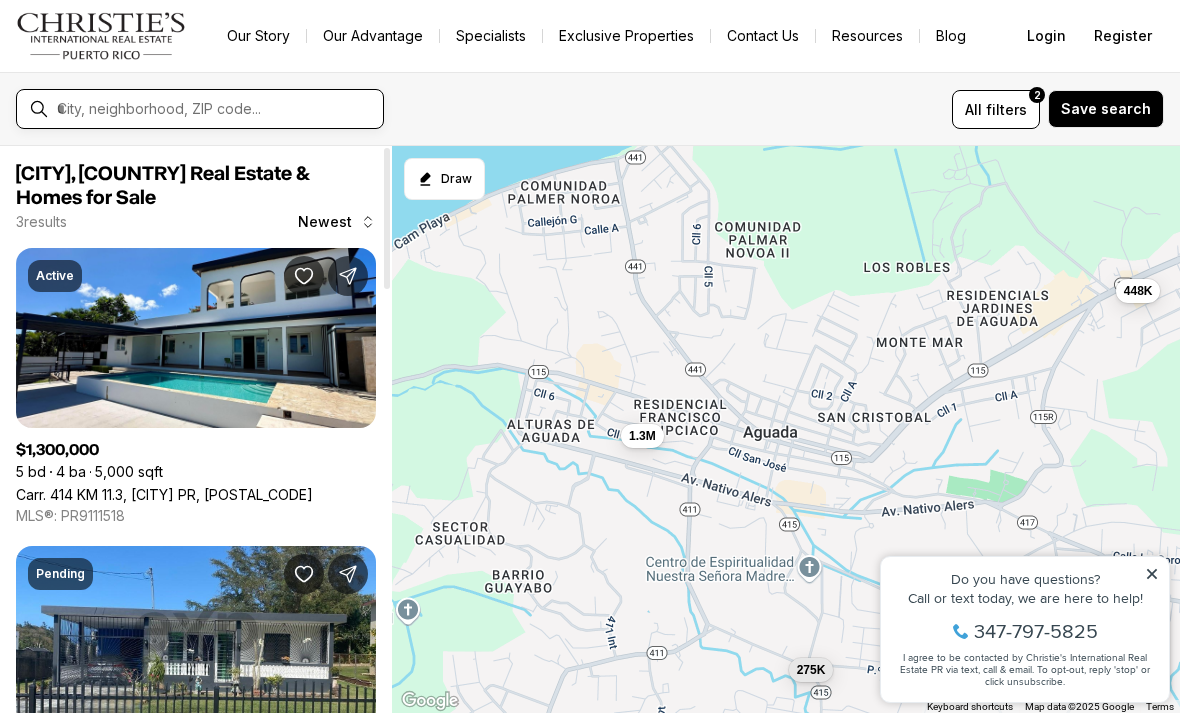 click at bounding box center (216, 109) 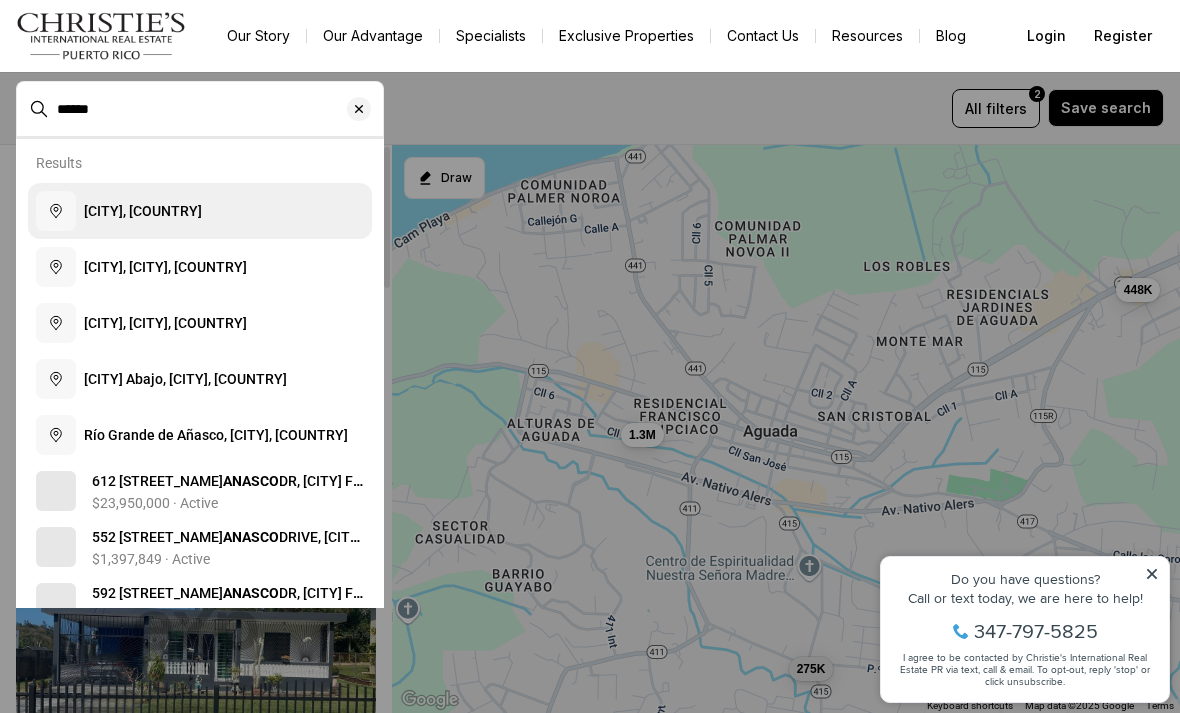 click on "[CITY], [COUNTRY]" at bounding box center [143, 211] 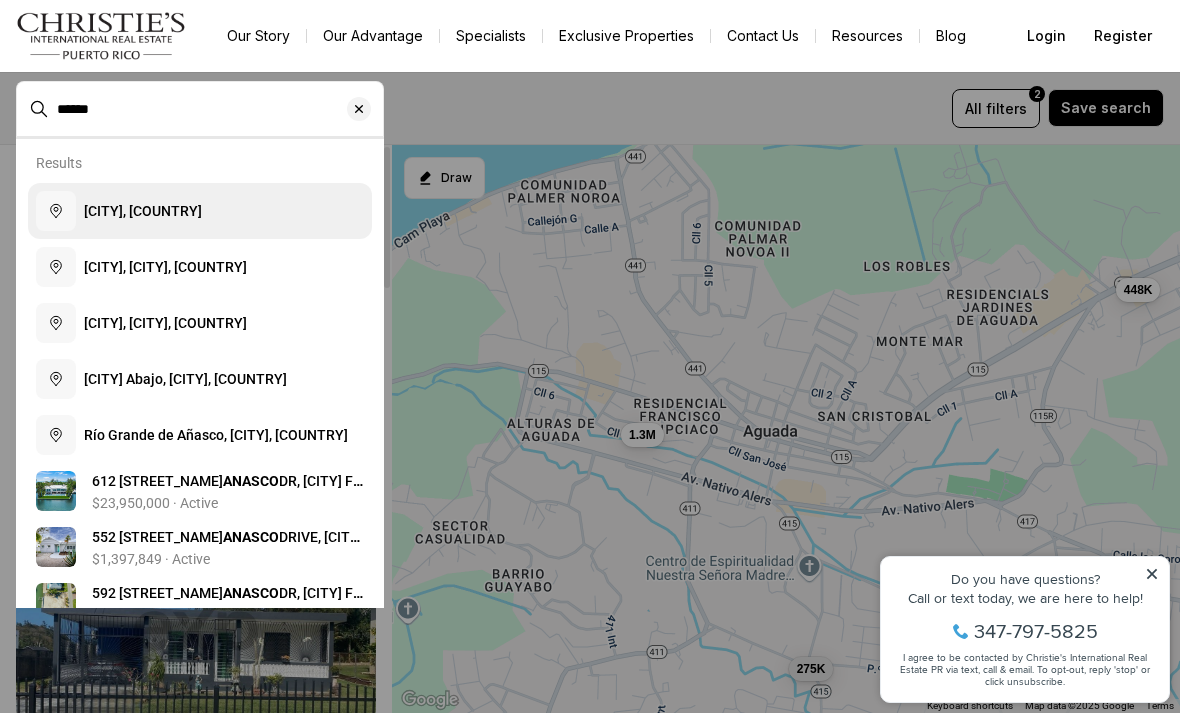 type on "**********" 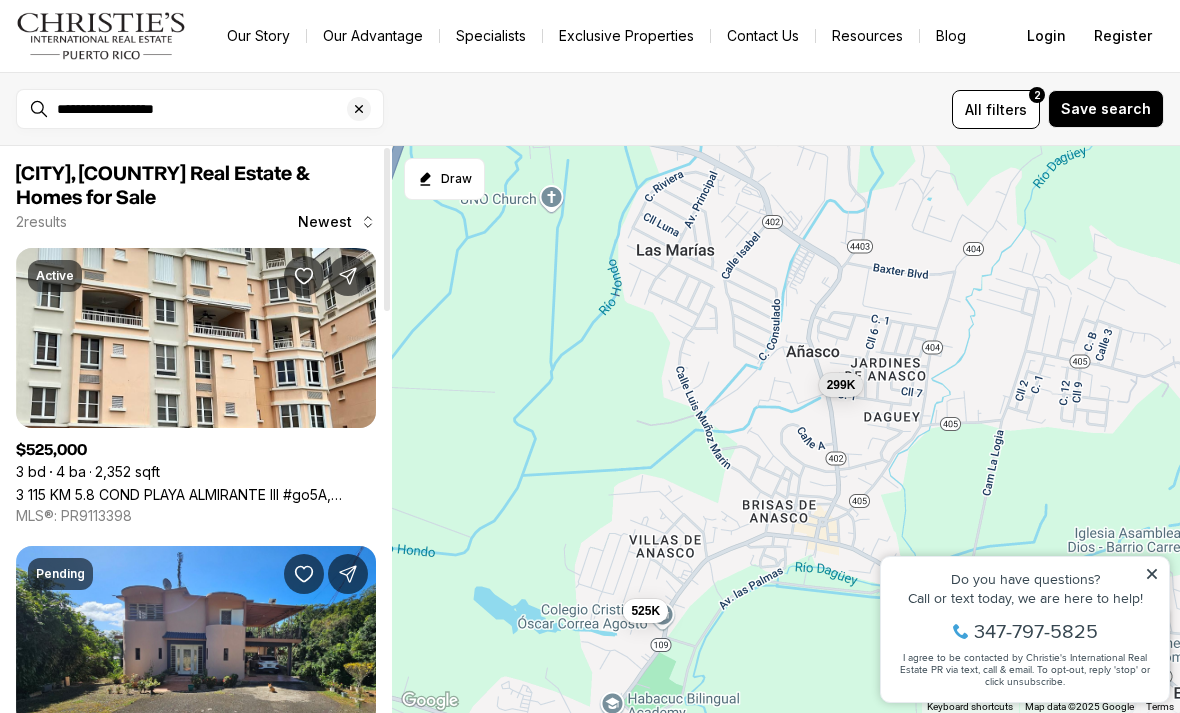 scroll, scrollTop: 0, scrollLeft: 0, axis: both 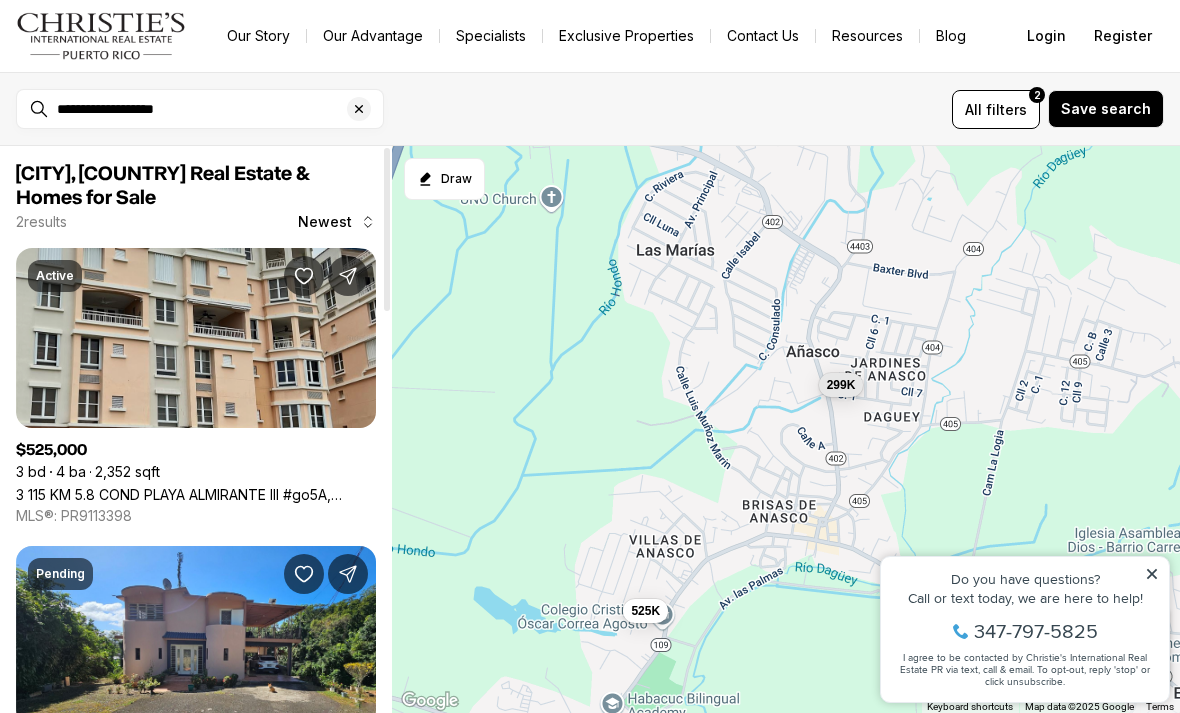 click on "3 115 KM 5.8 COND PLAYA ALMIRANTE III #go5A, [CITY] PR, [POSTAL_CODE]" at bounding box center (196, 494) 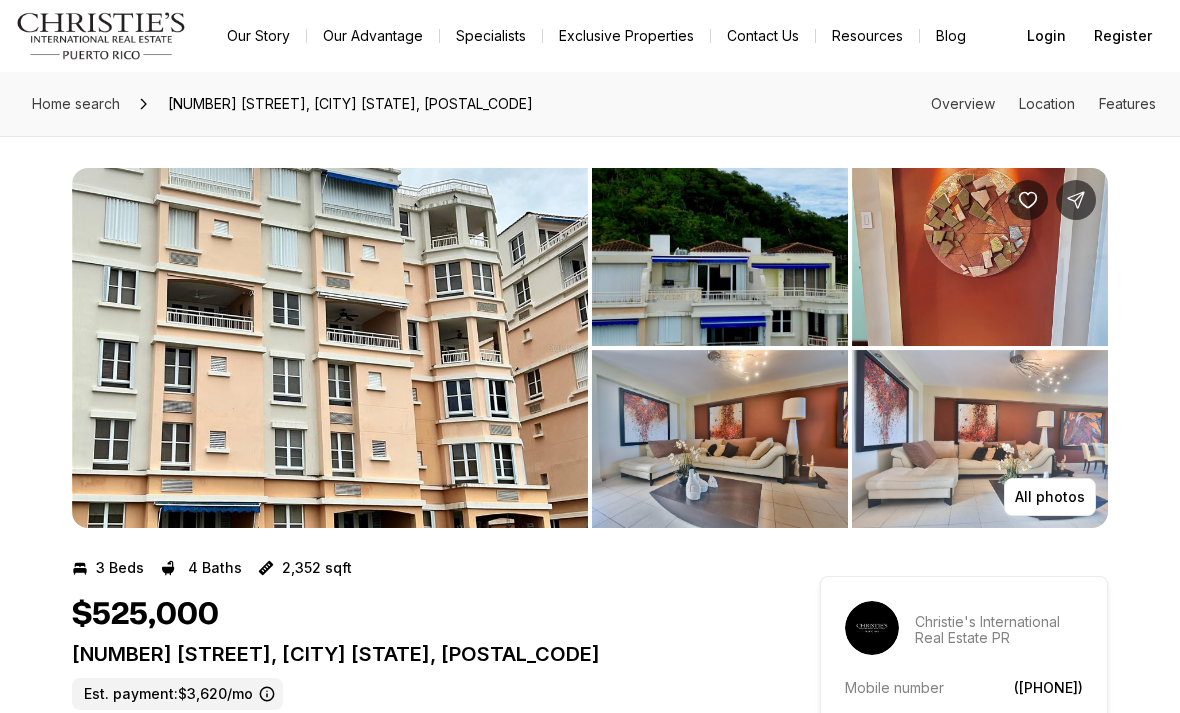 scroll, scrollTop: 0, scrollLeft: 0, axis: both 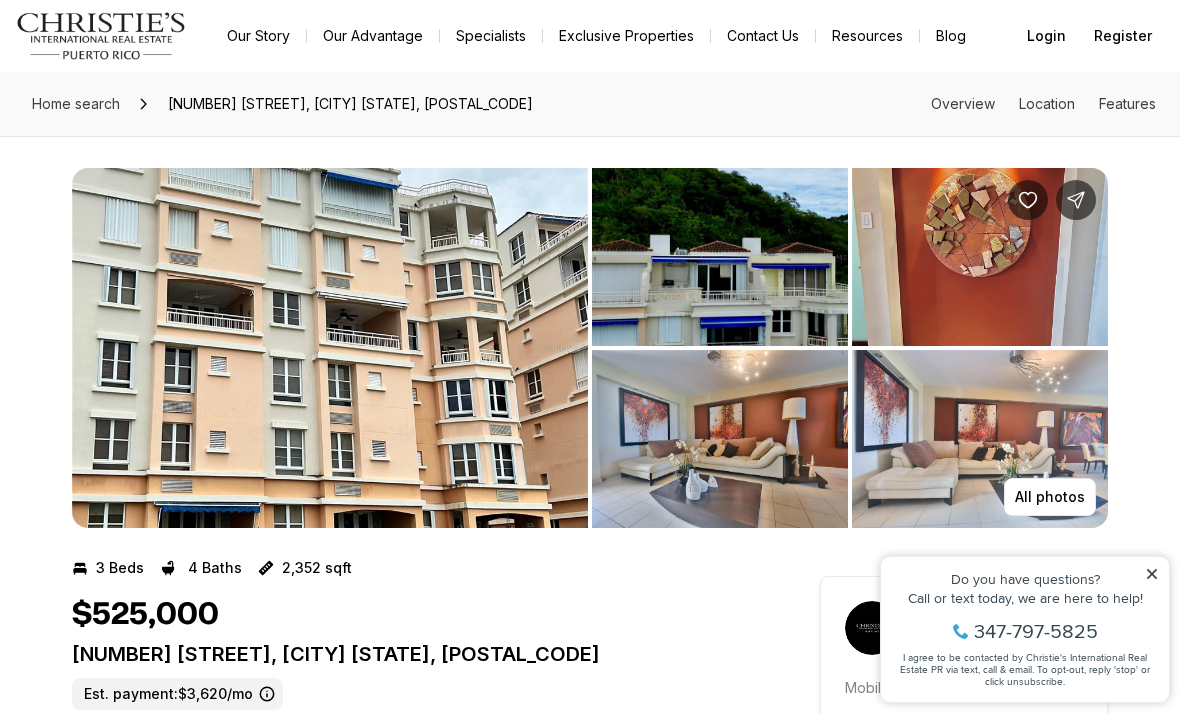 click at bounding box center (330, 348) 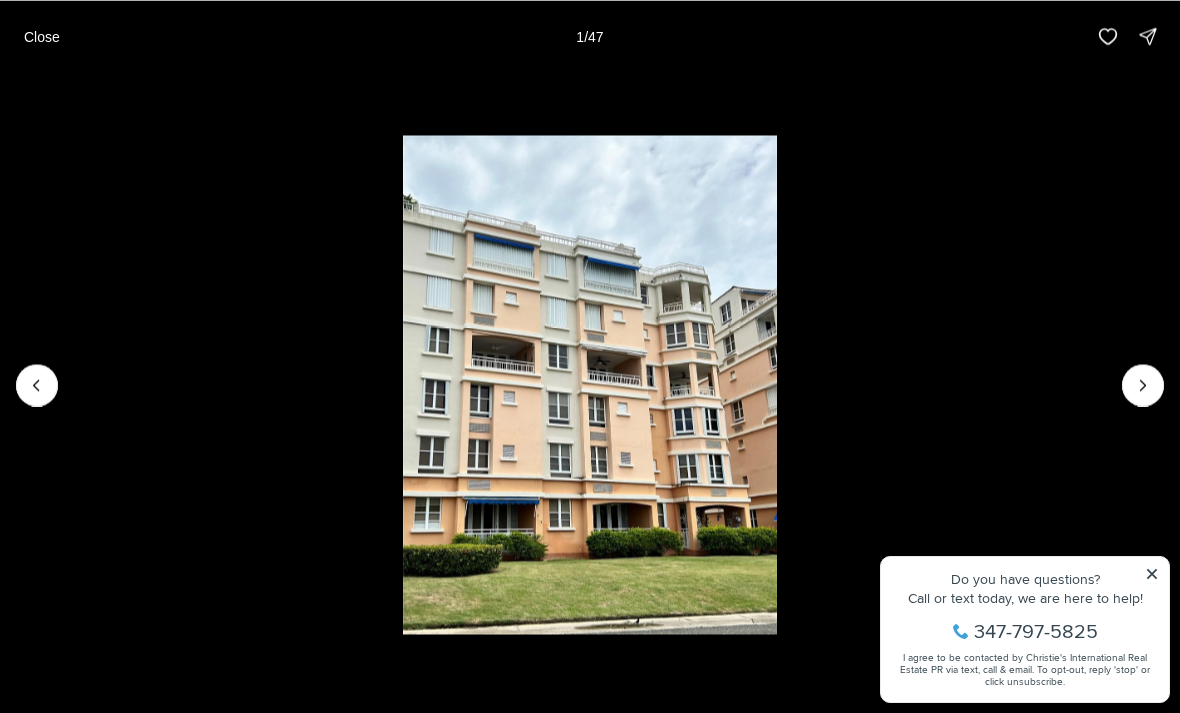 click at bounding box center (590, 384) 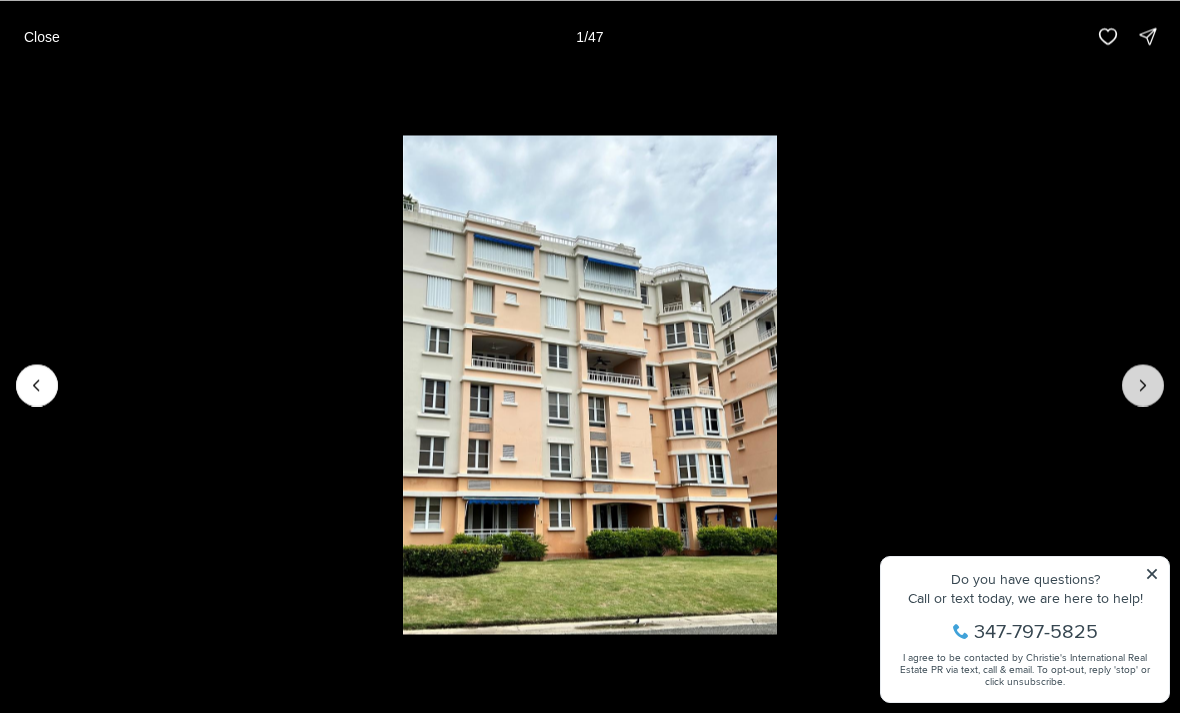 click 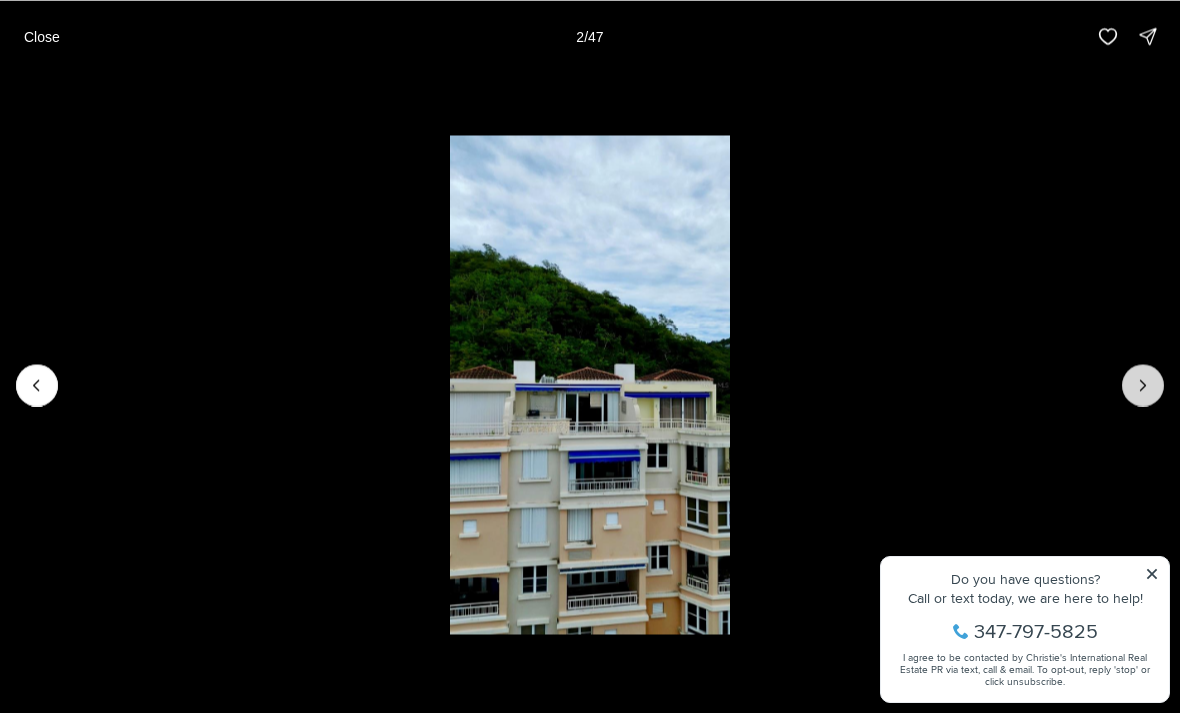 click 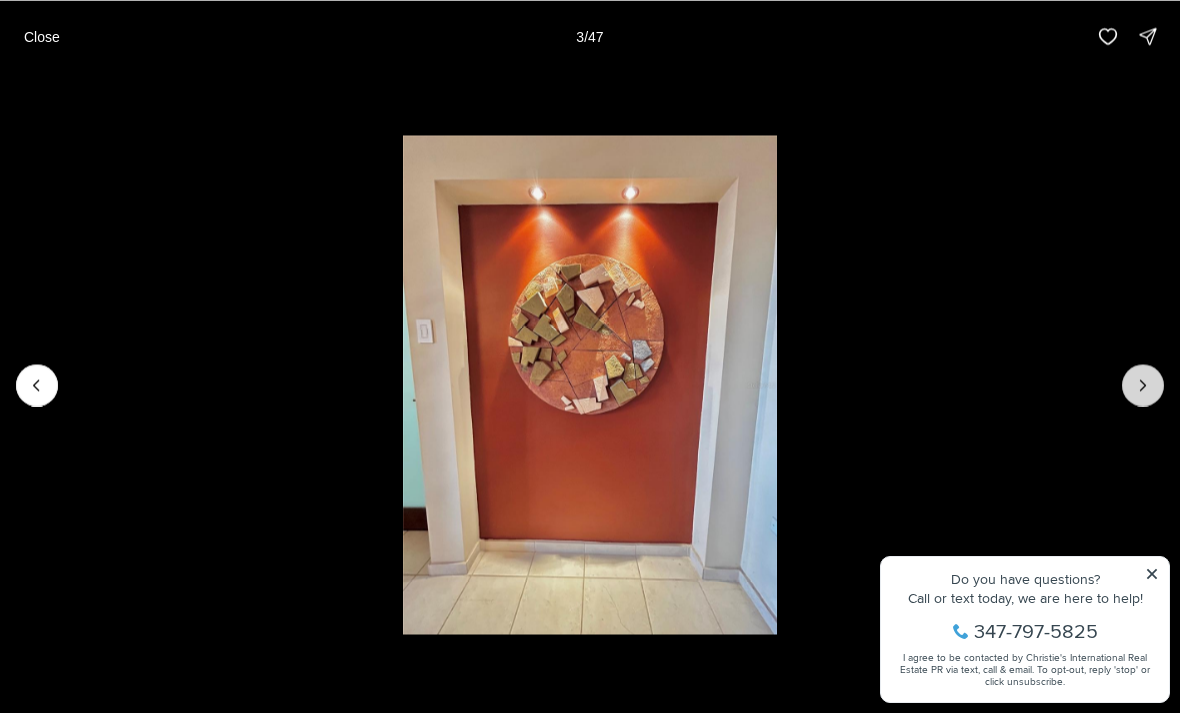 click 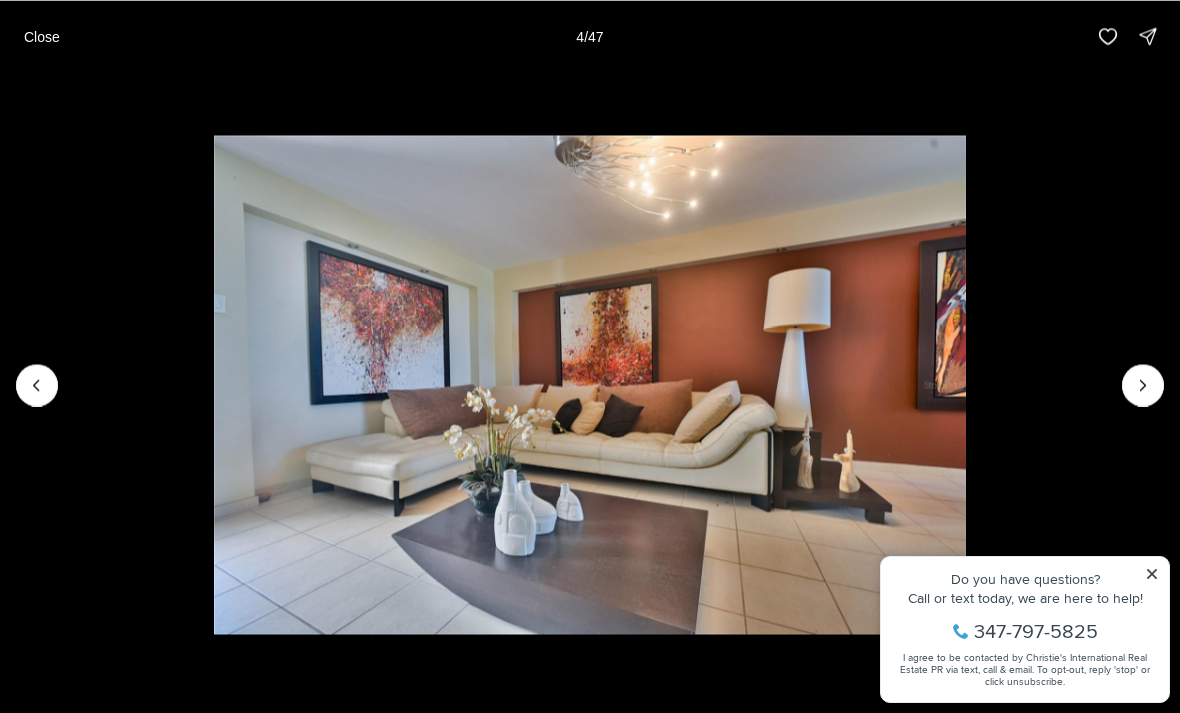 click at bounding box center [589, 384] 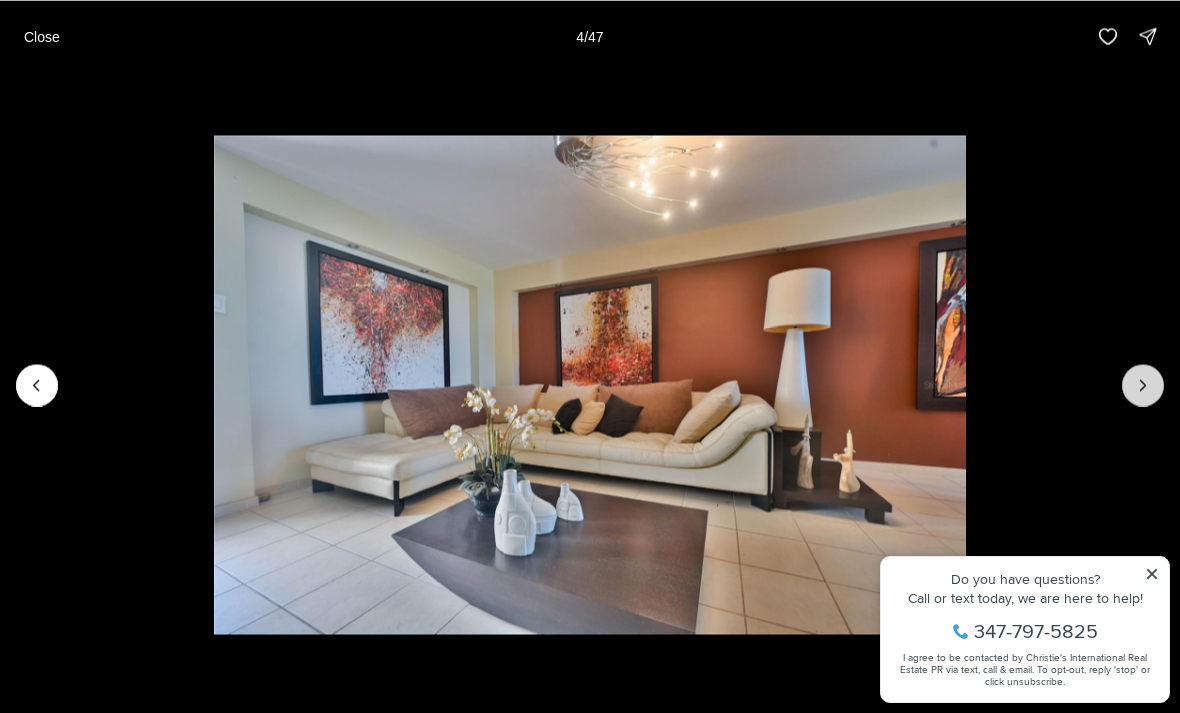 click 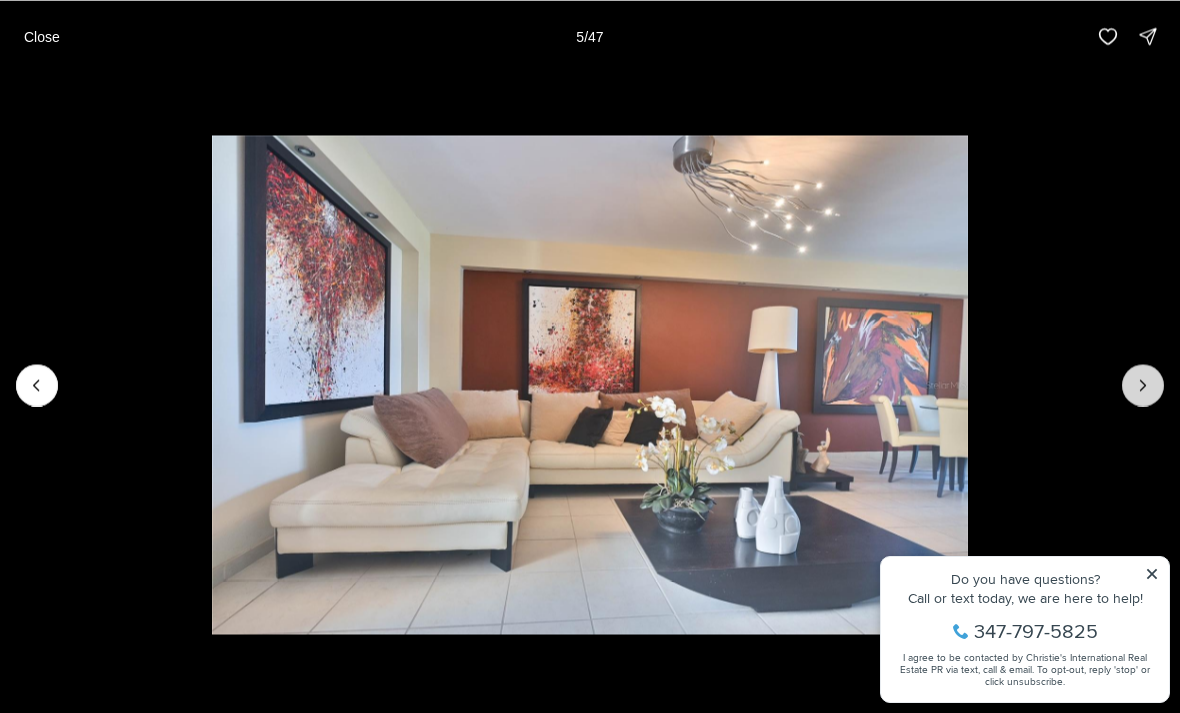click 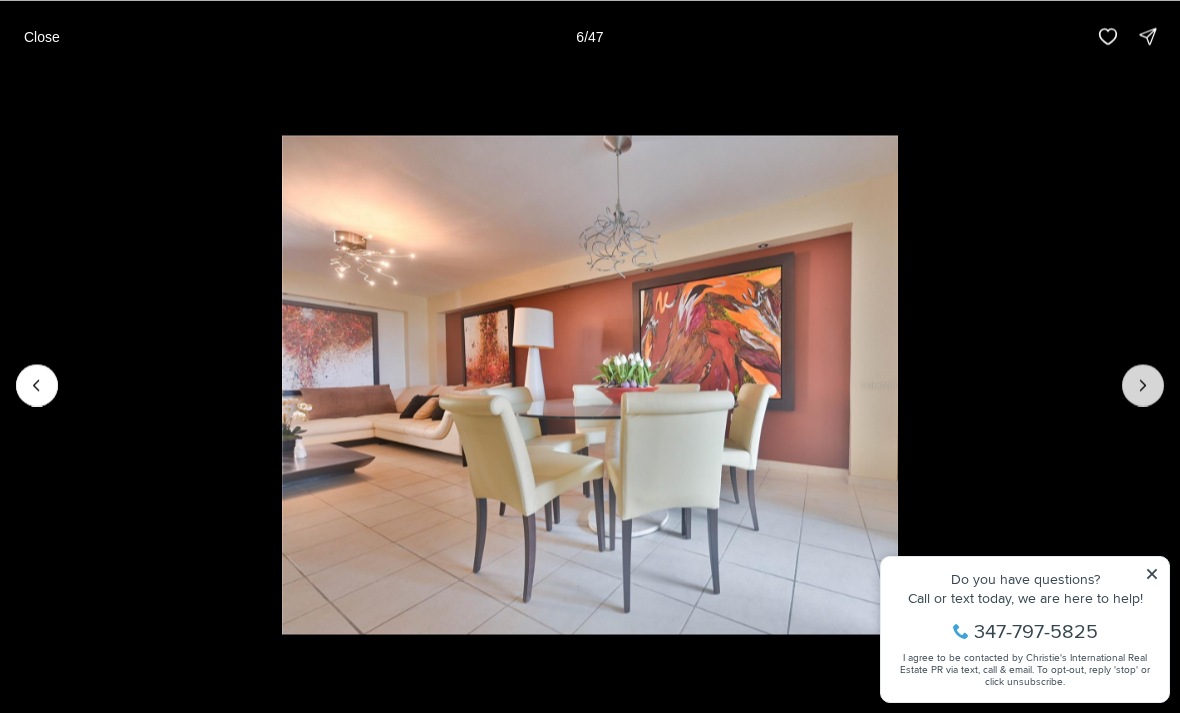 click 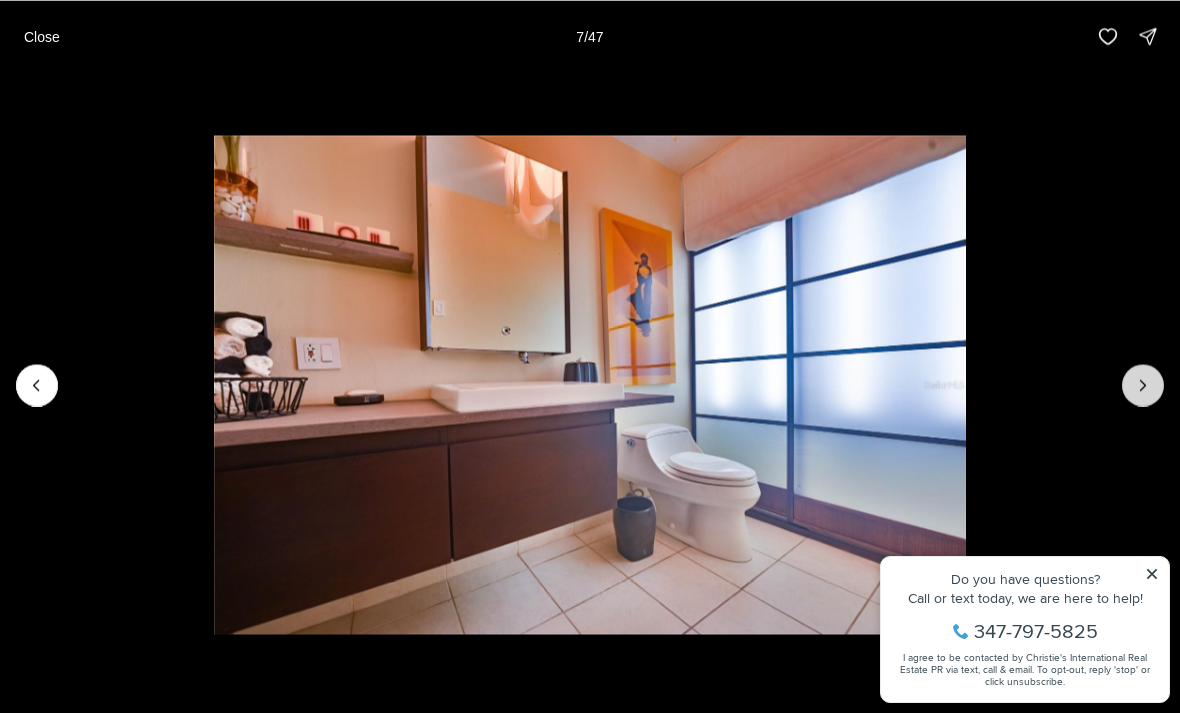click 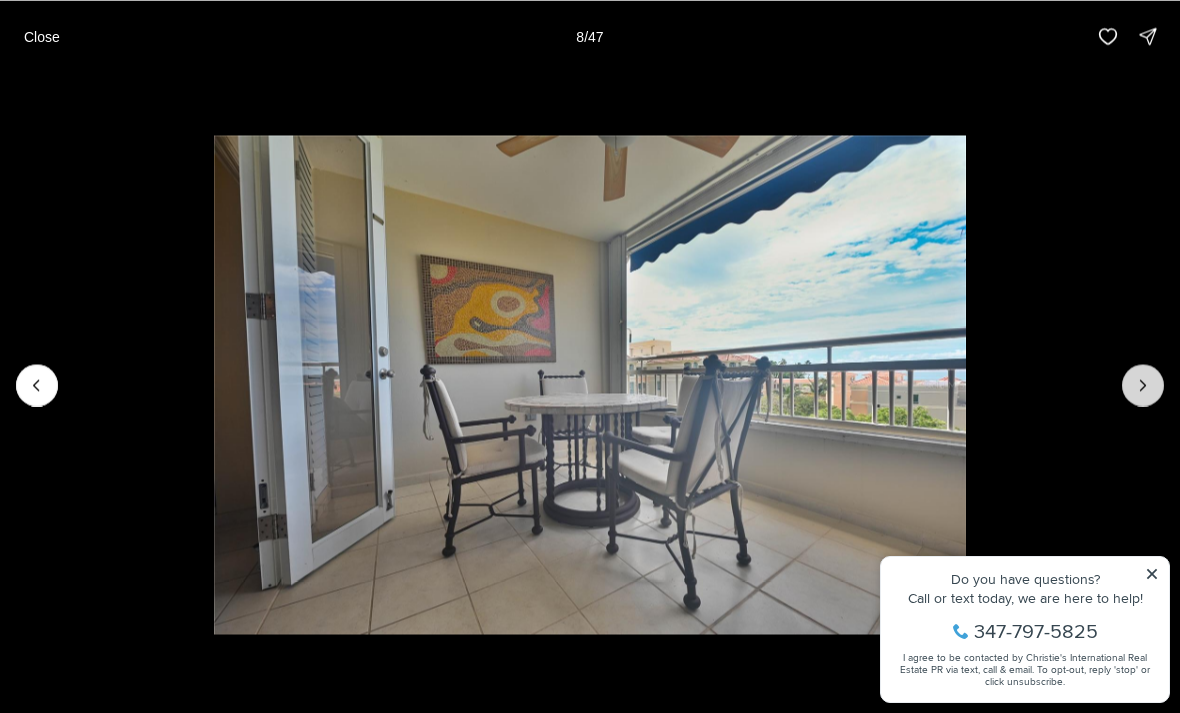 click 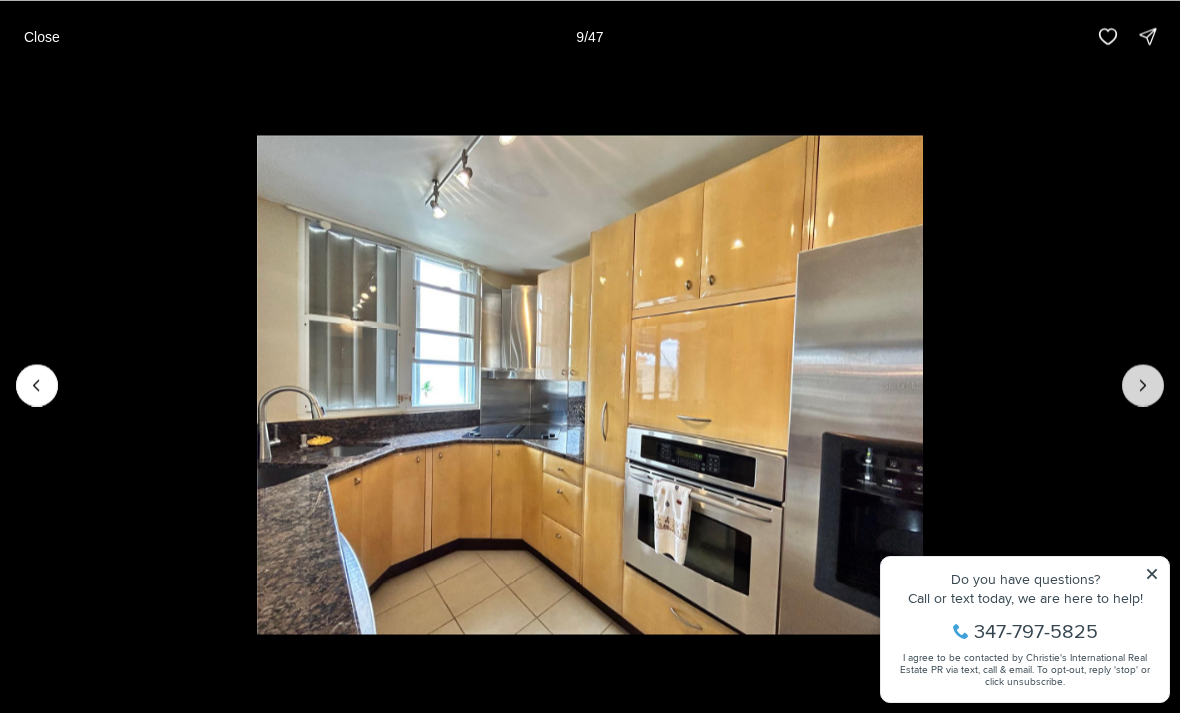 click 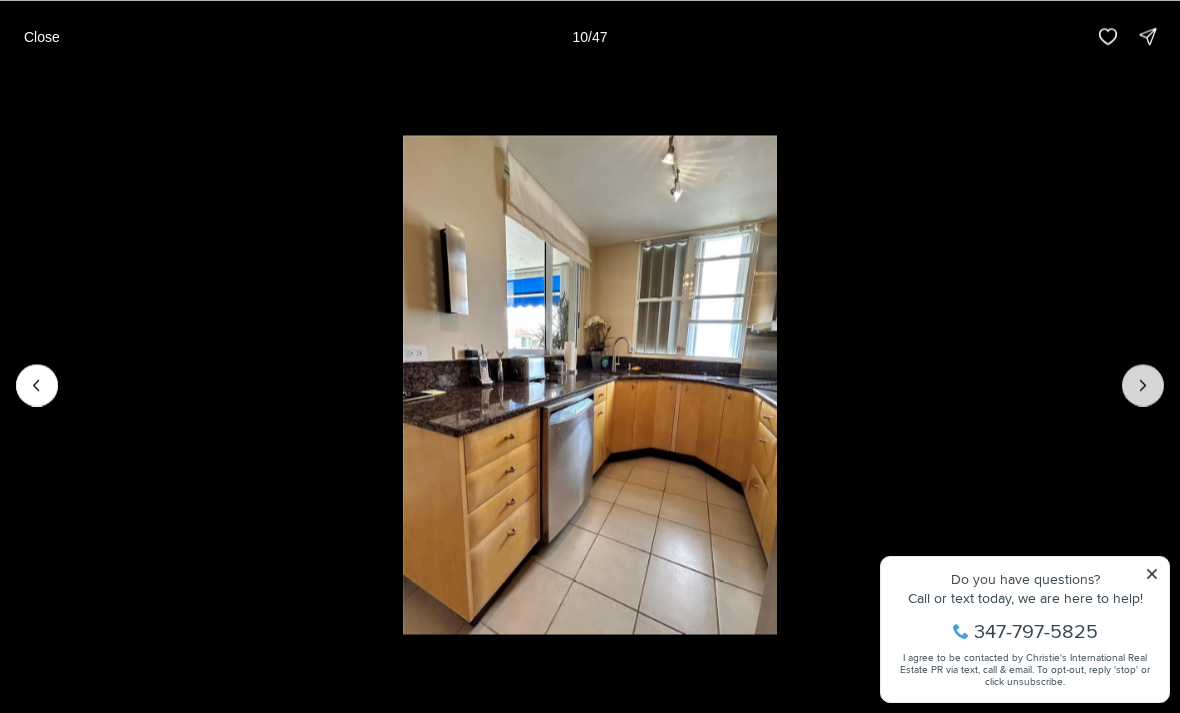 click 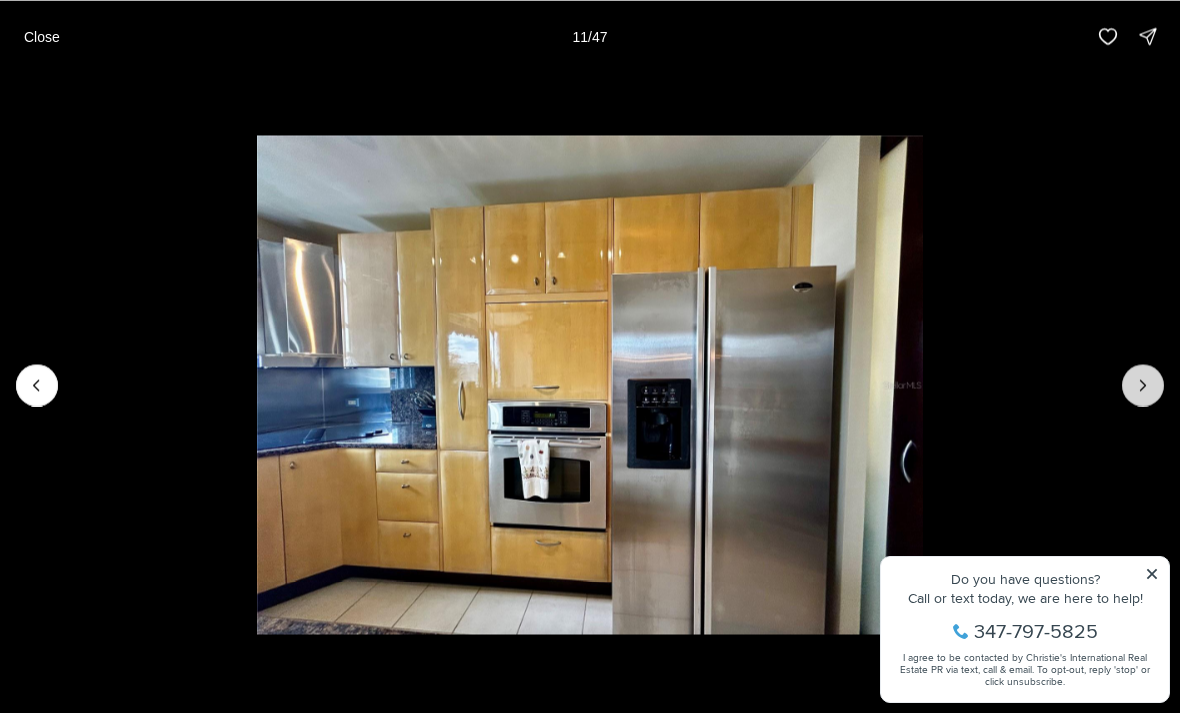 click 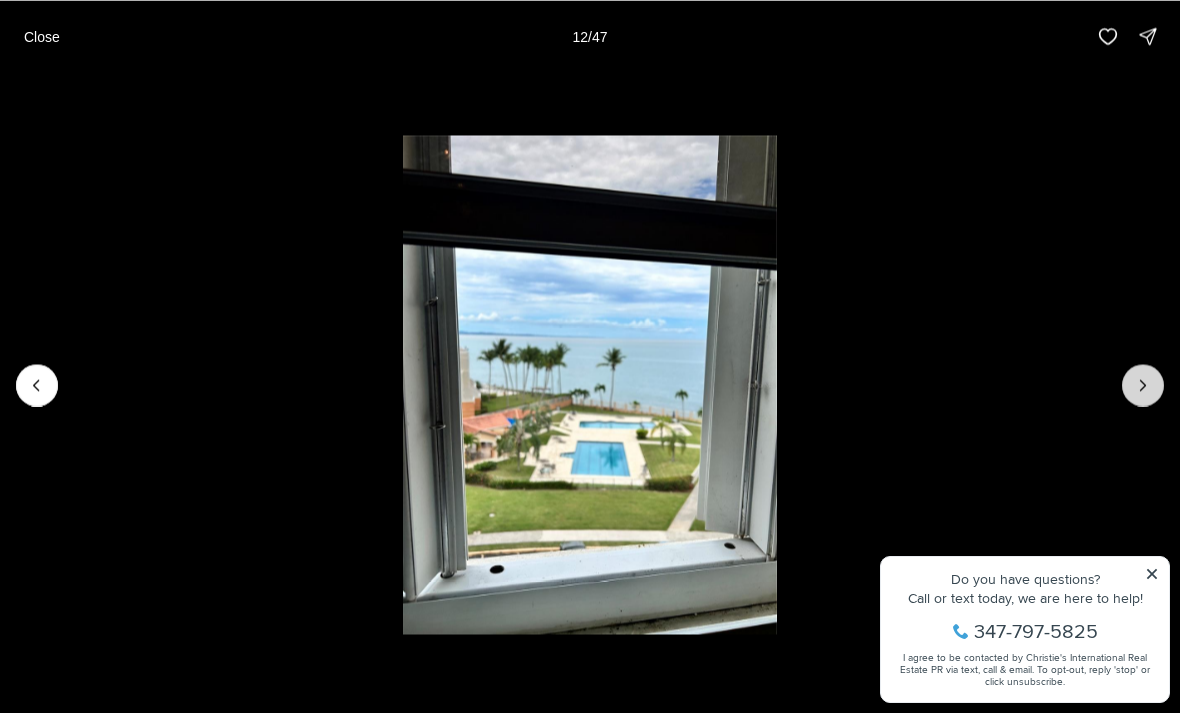 click at bounding box center [1143, 385] 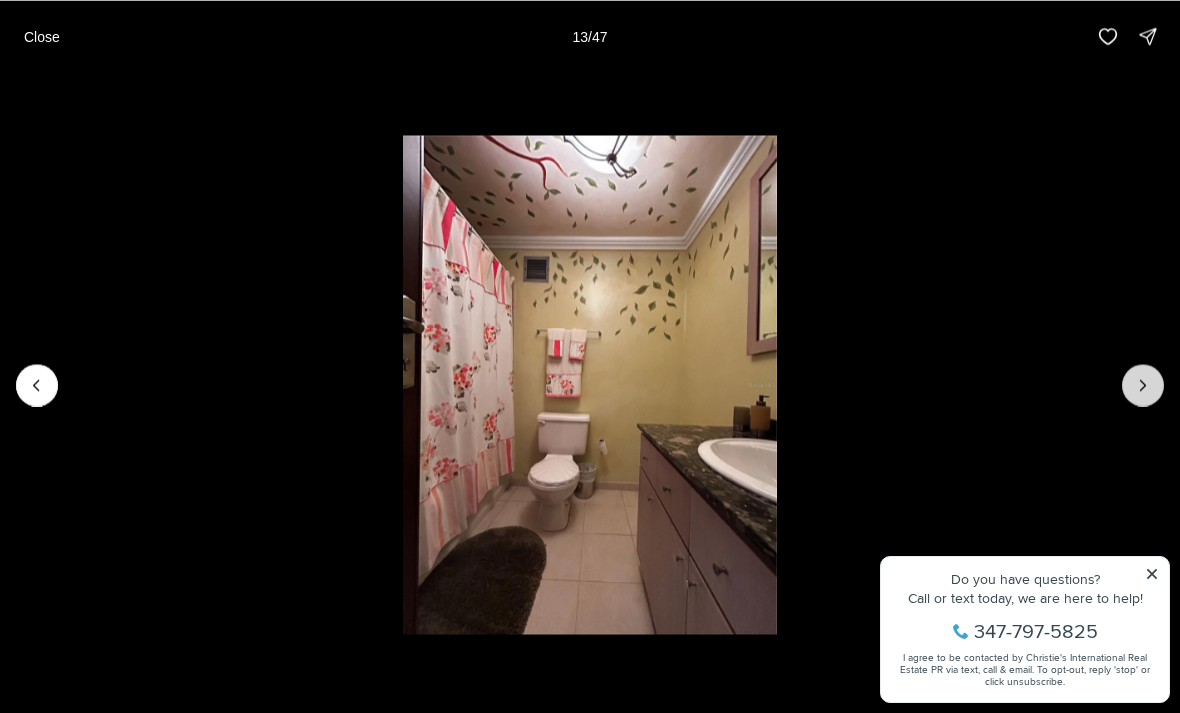 click 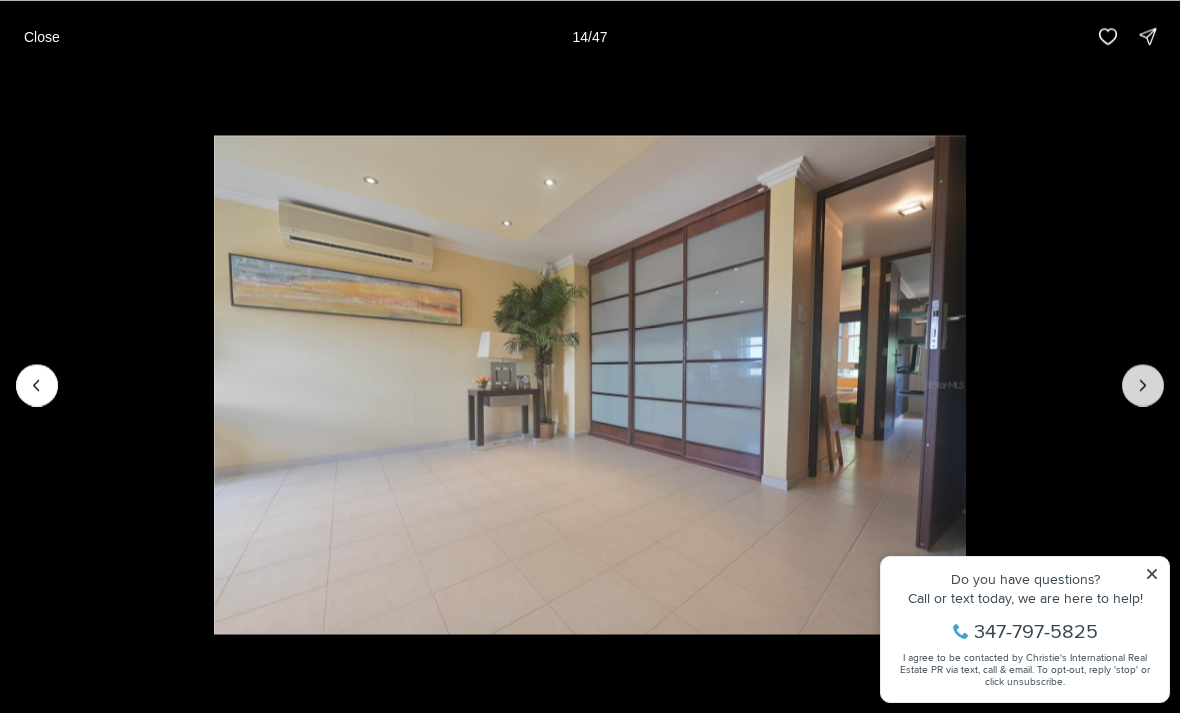 click 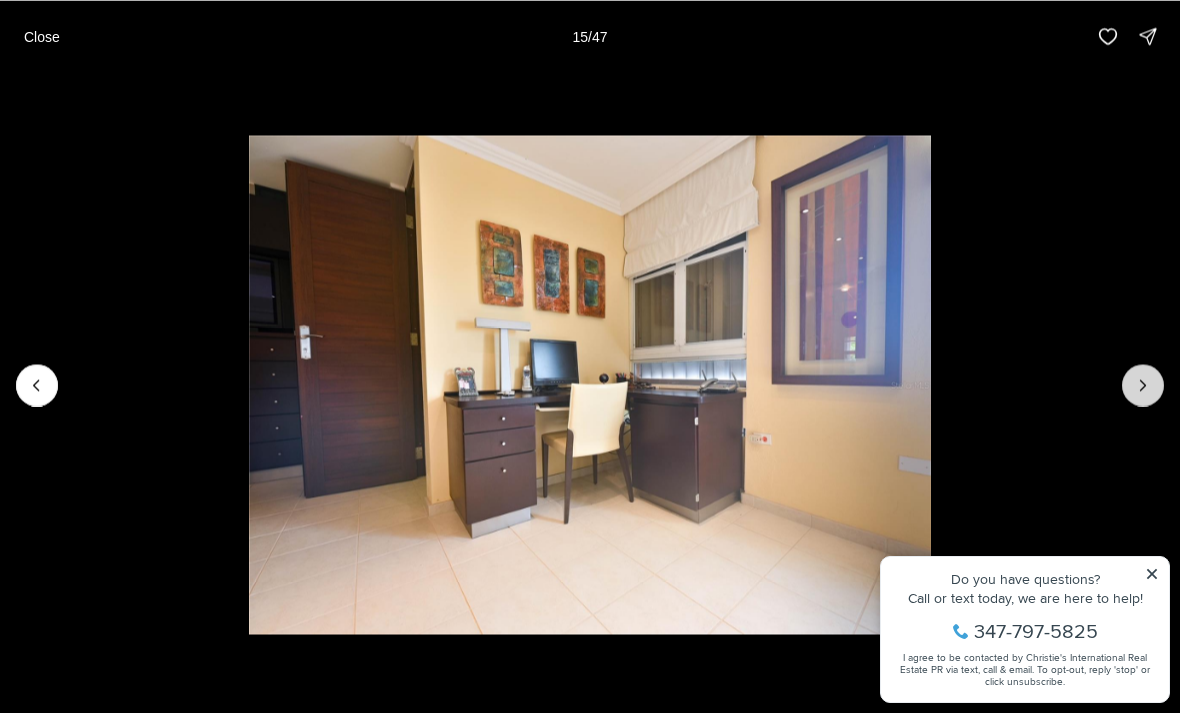 click 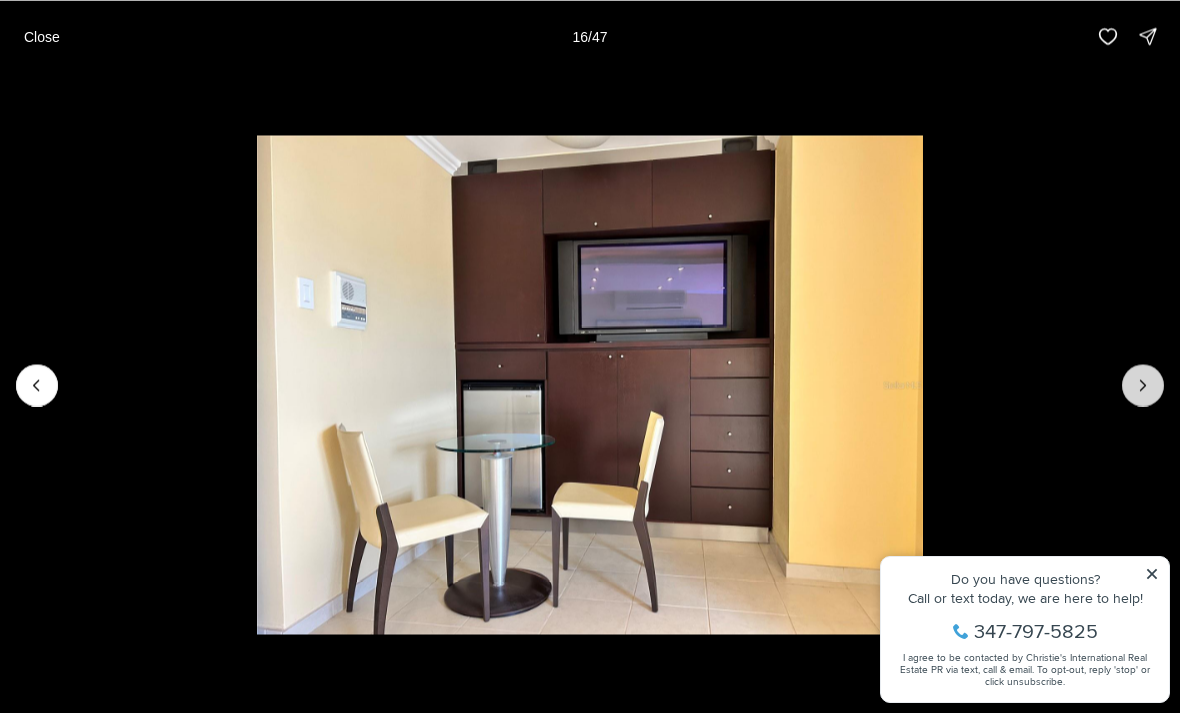 click 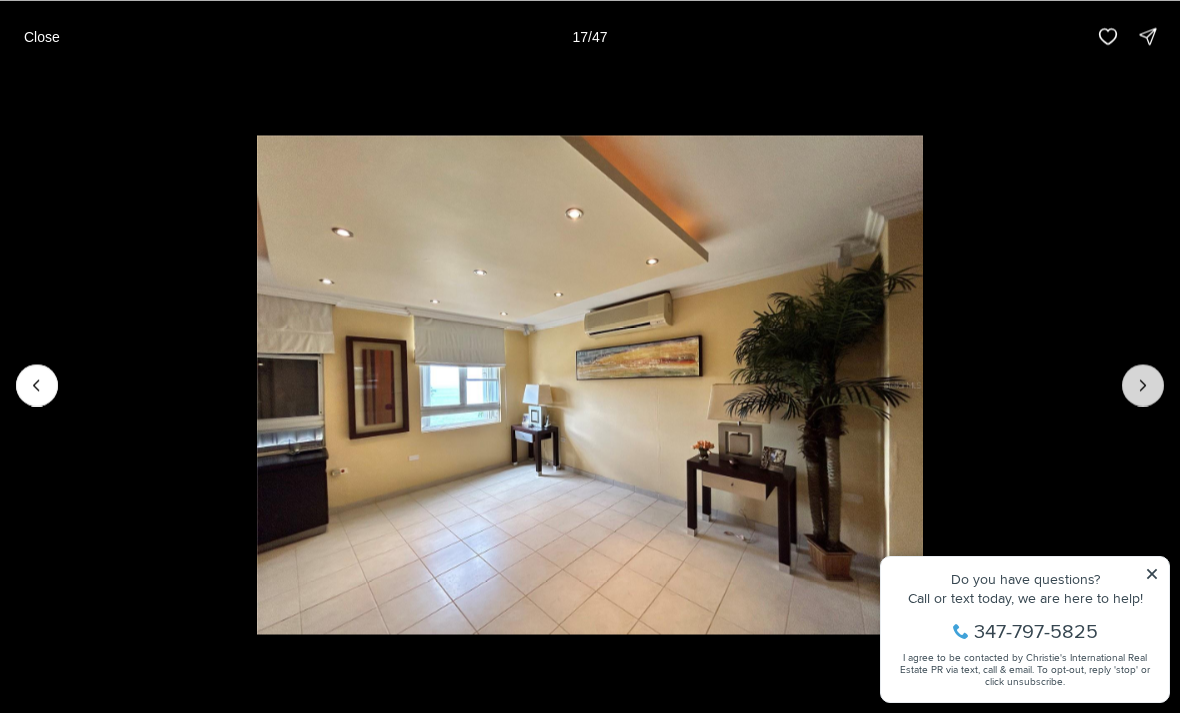 click 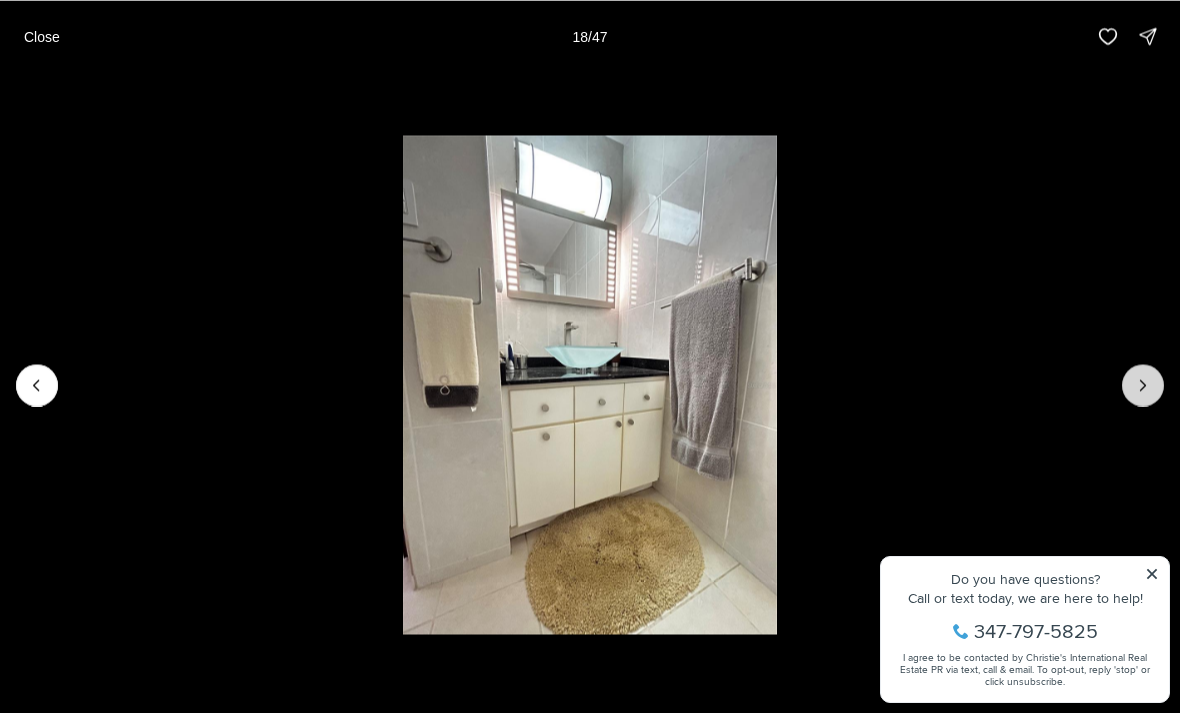 click 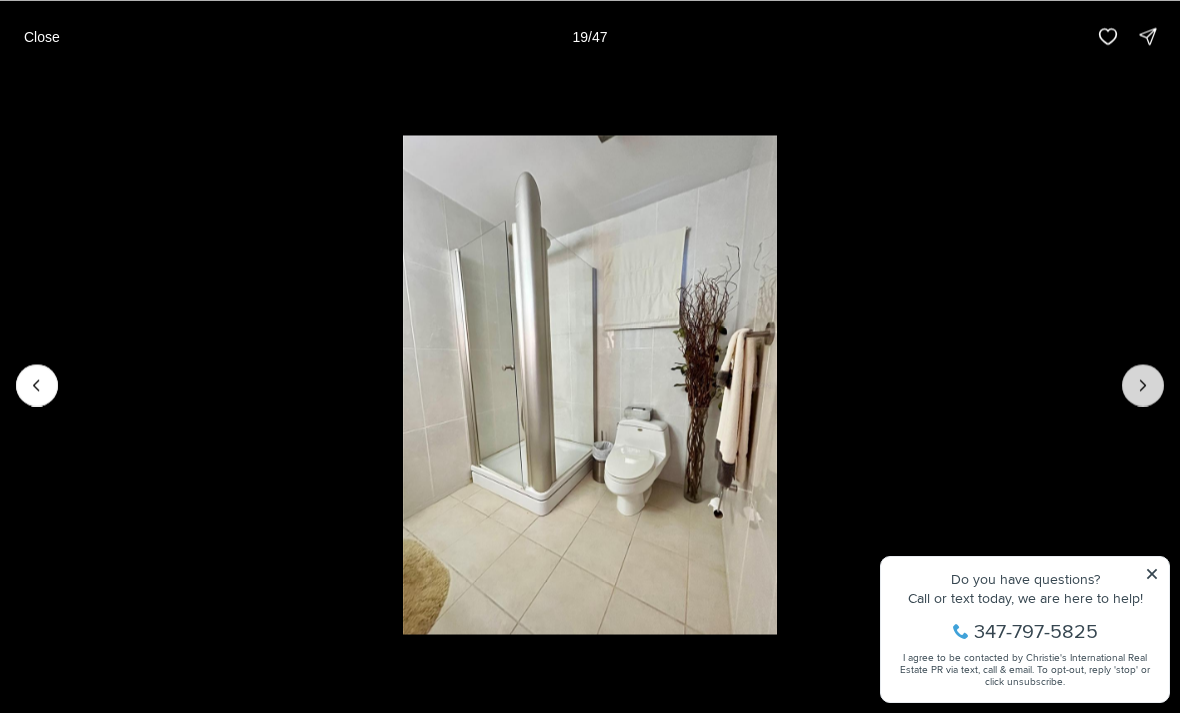 click 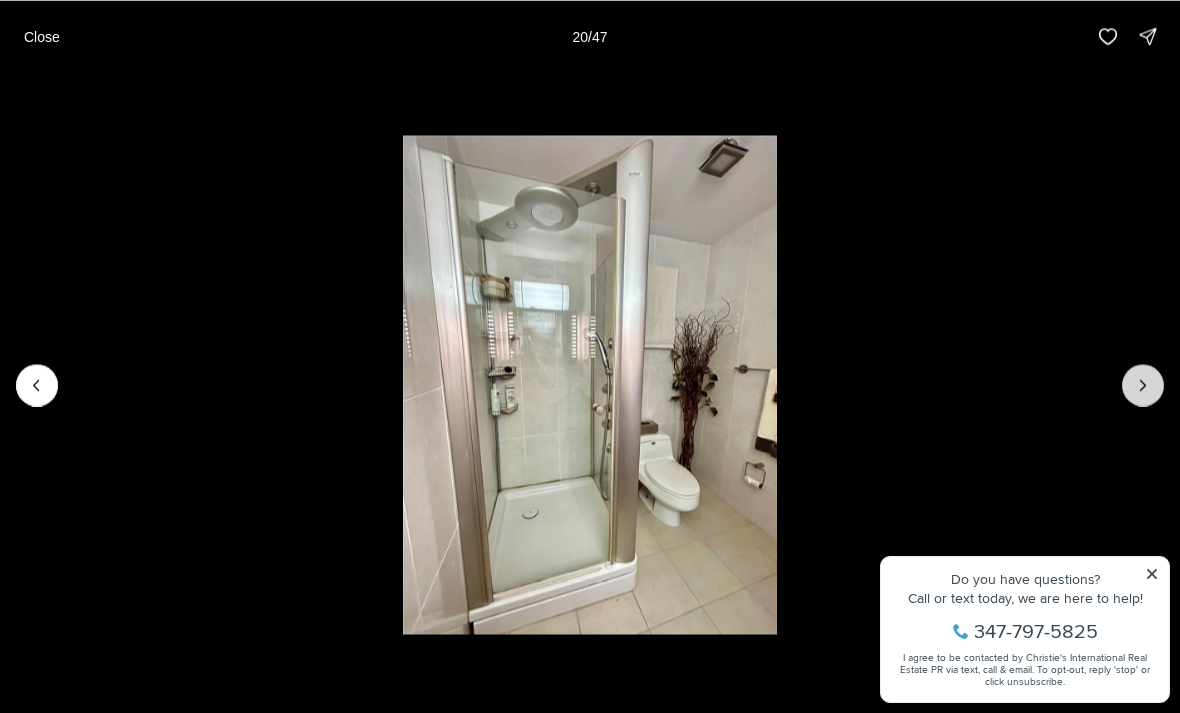 click 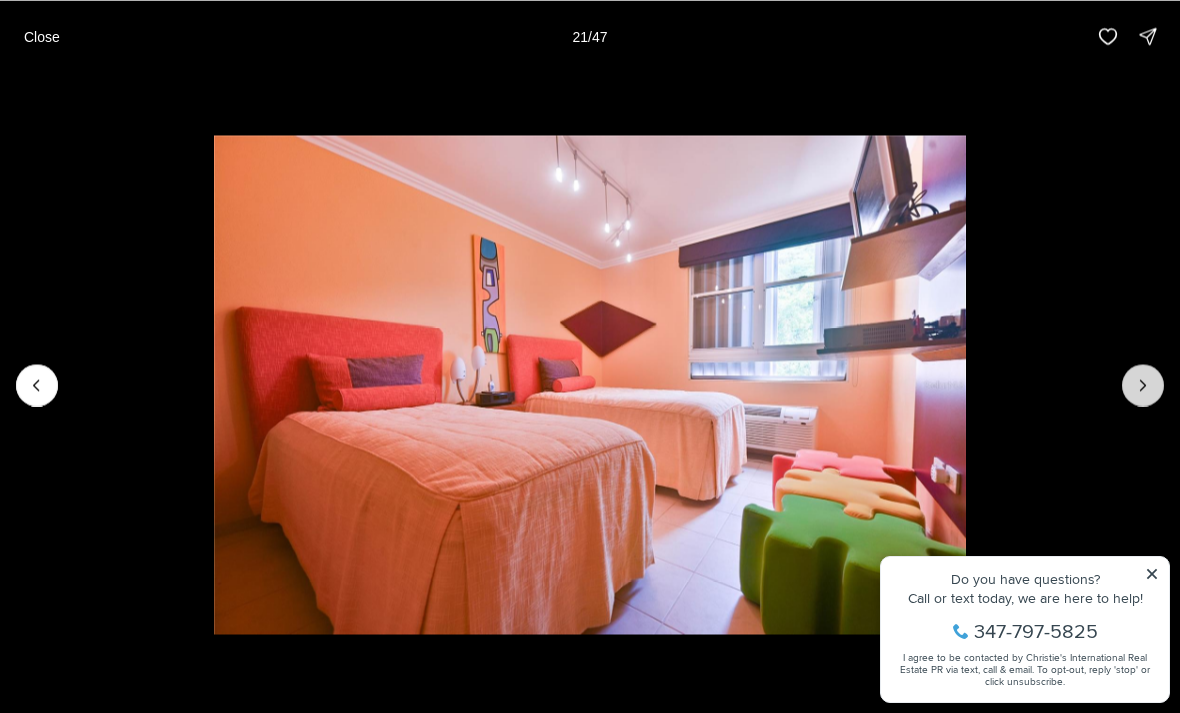 click 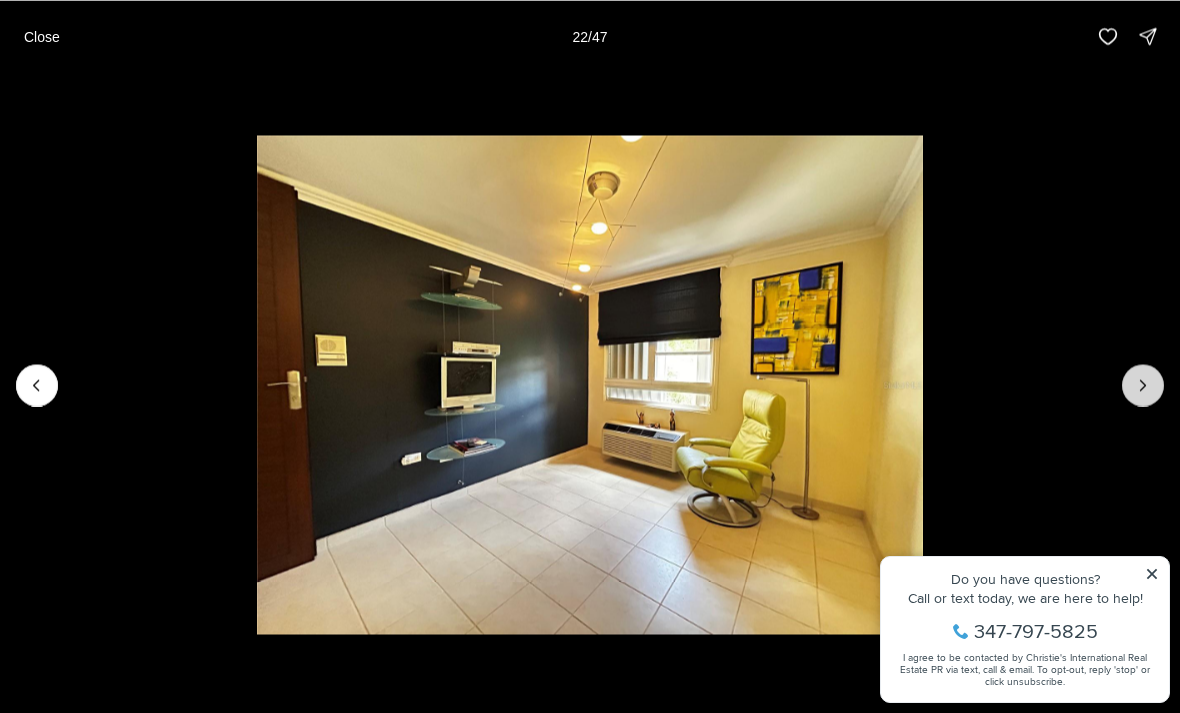 click 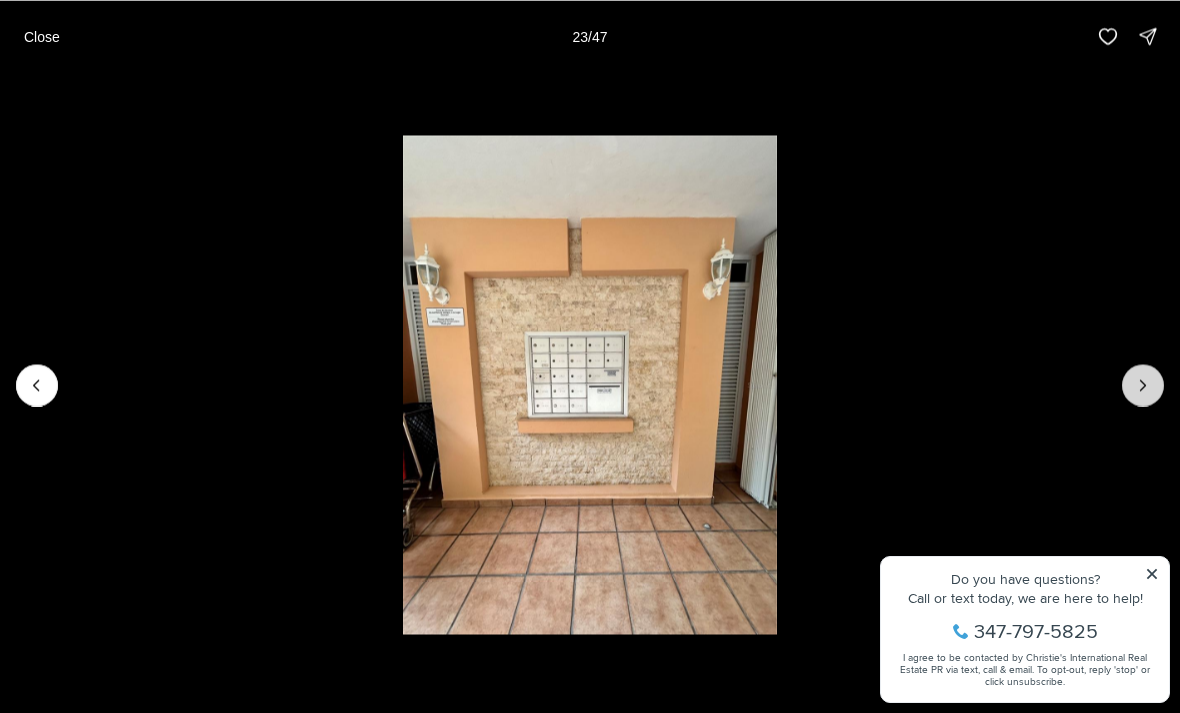 click 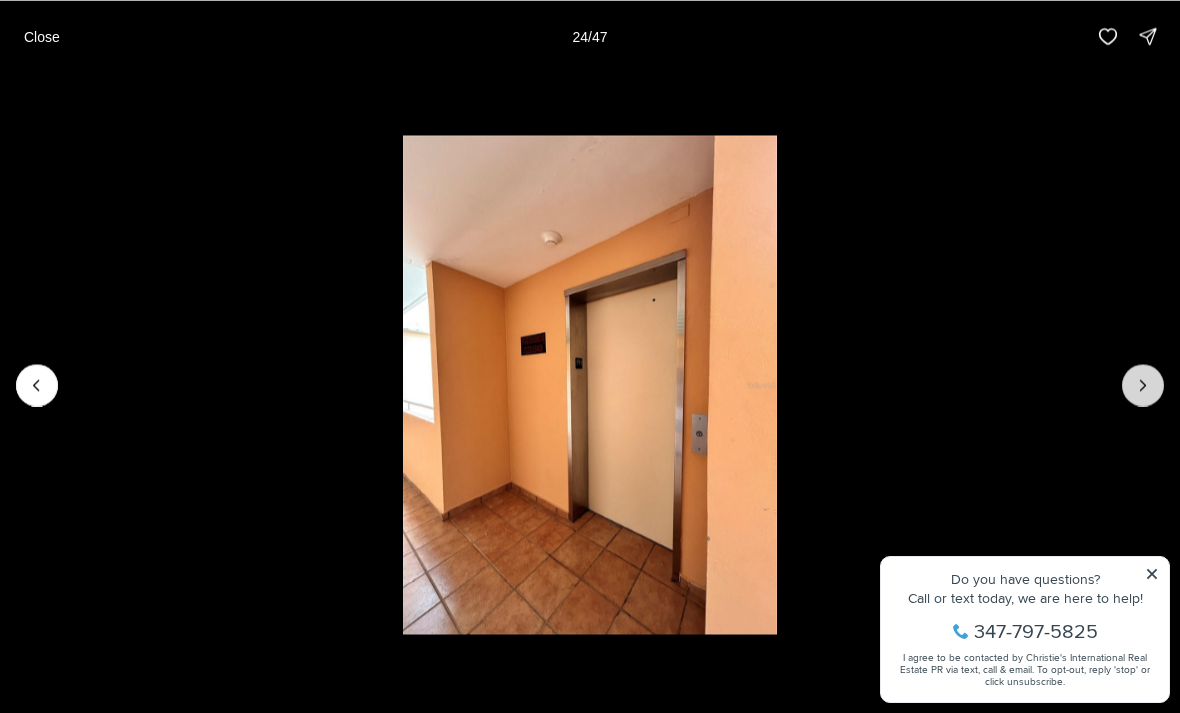 click 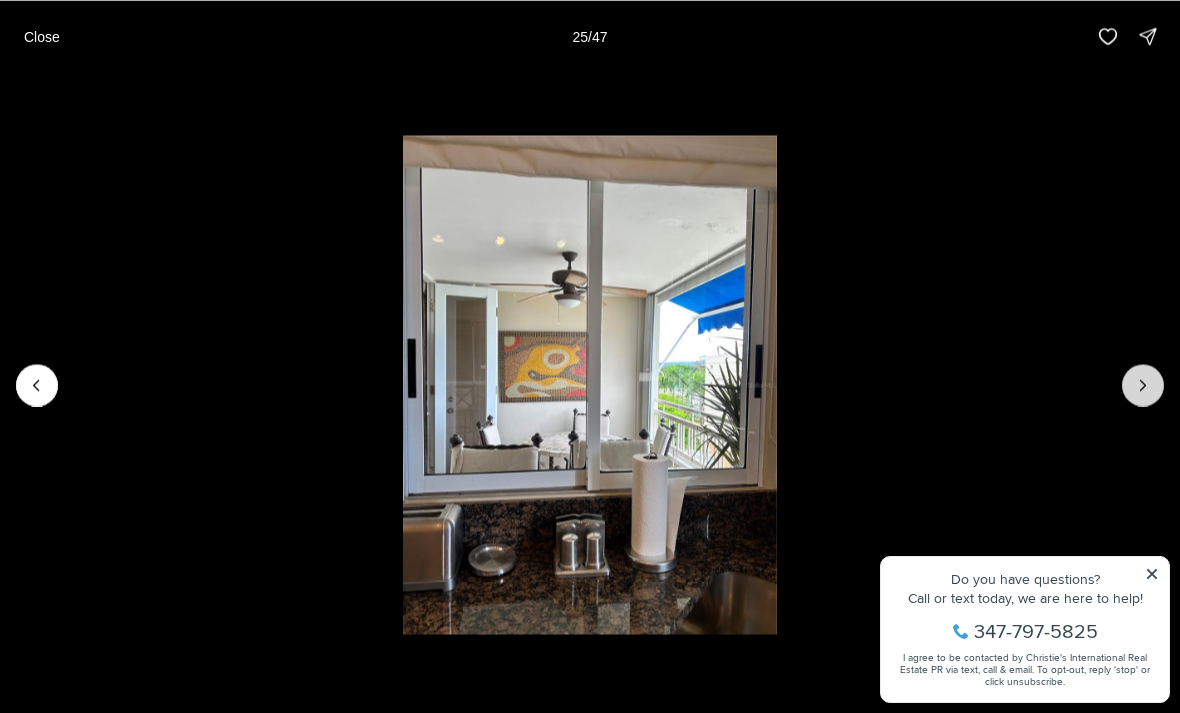 click 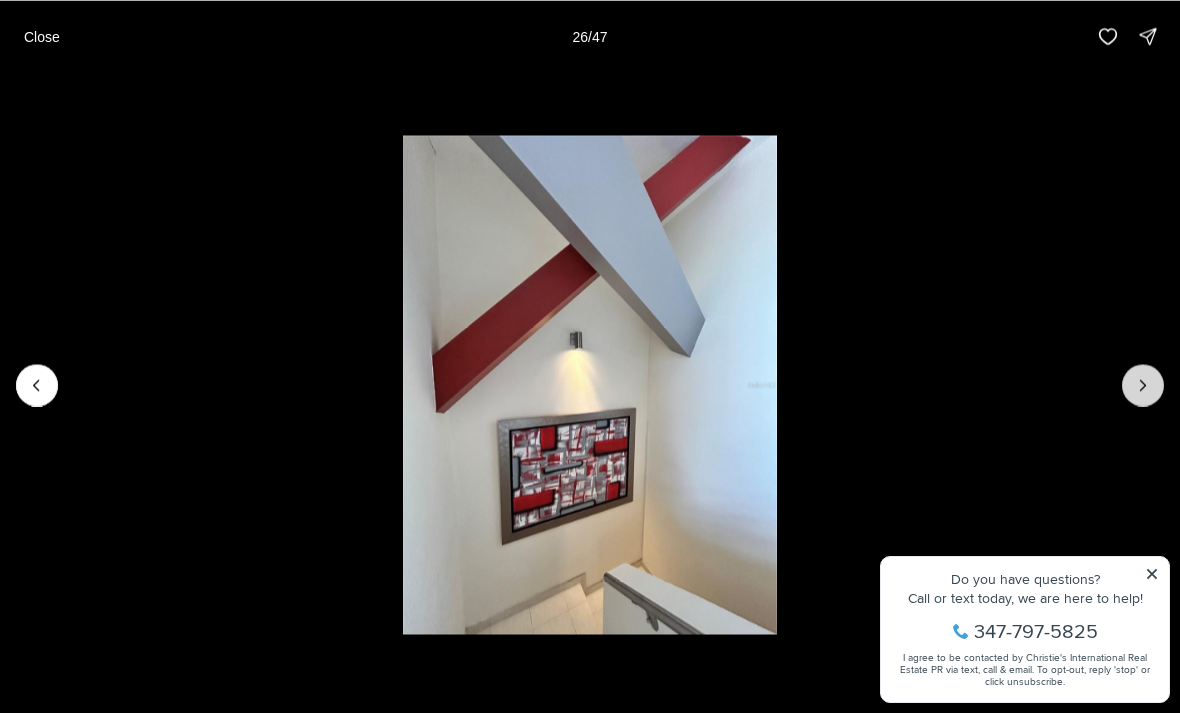 click 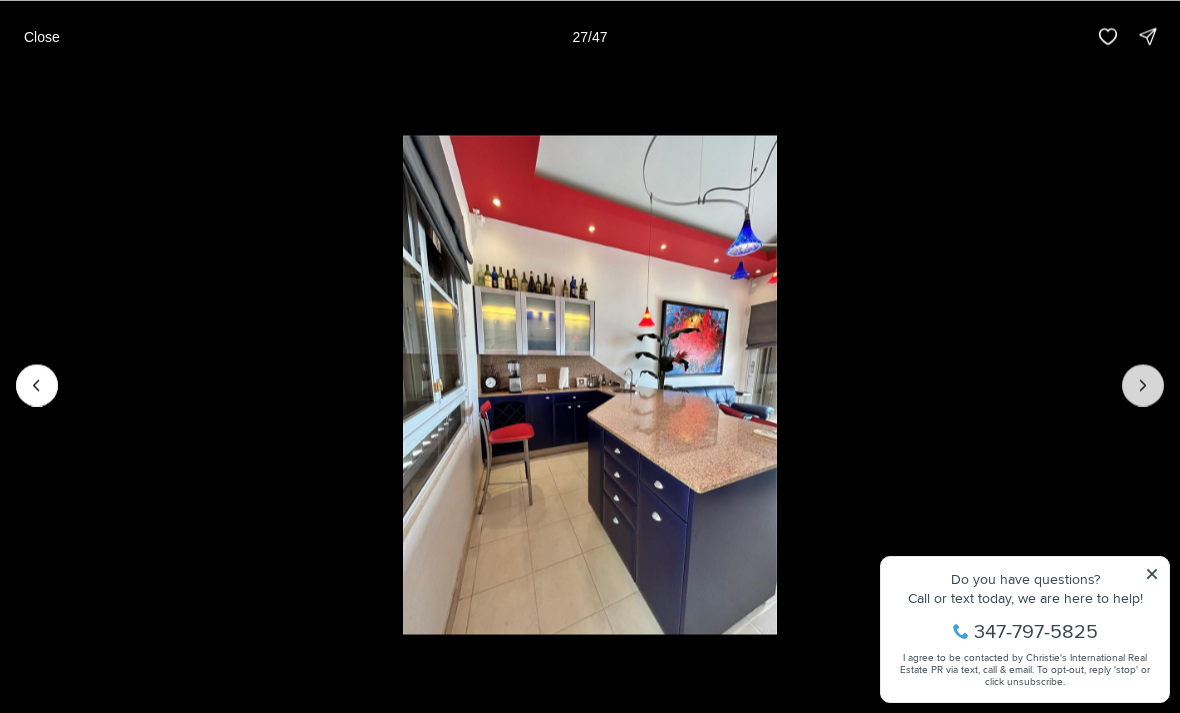 click 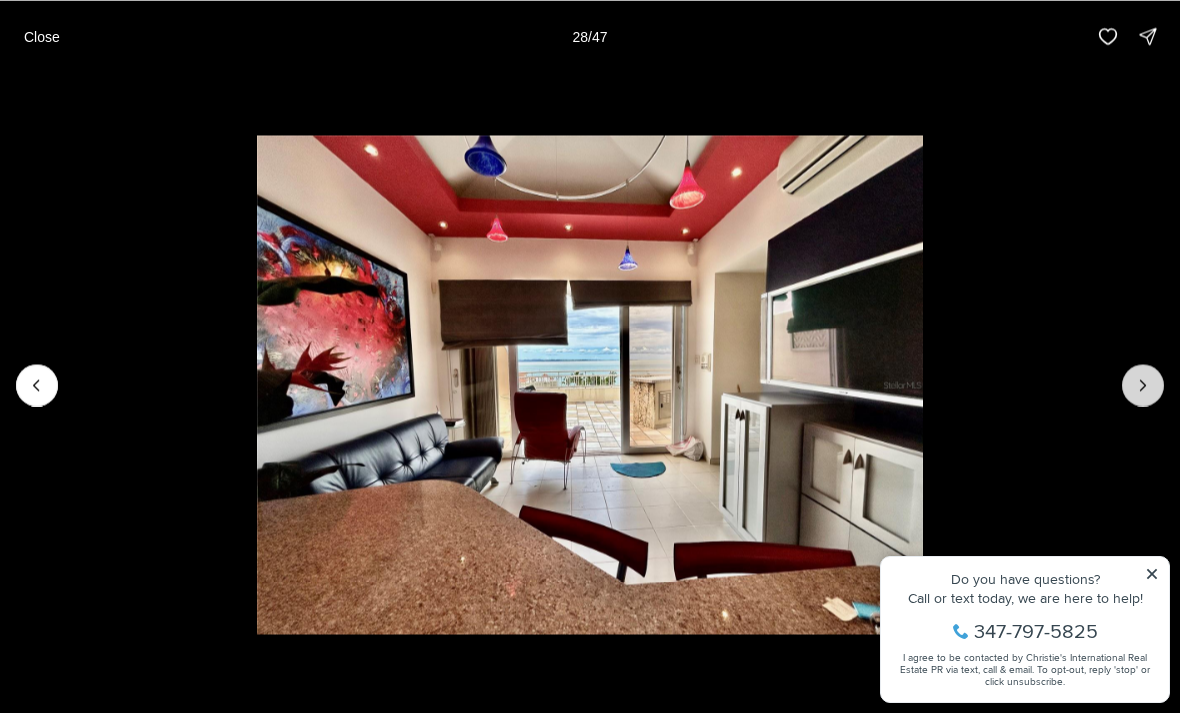 click 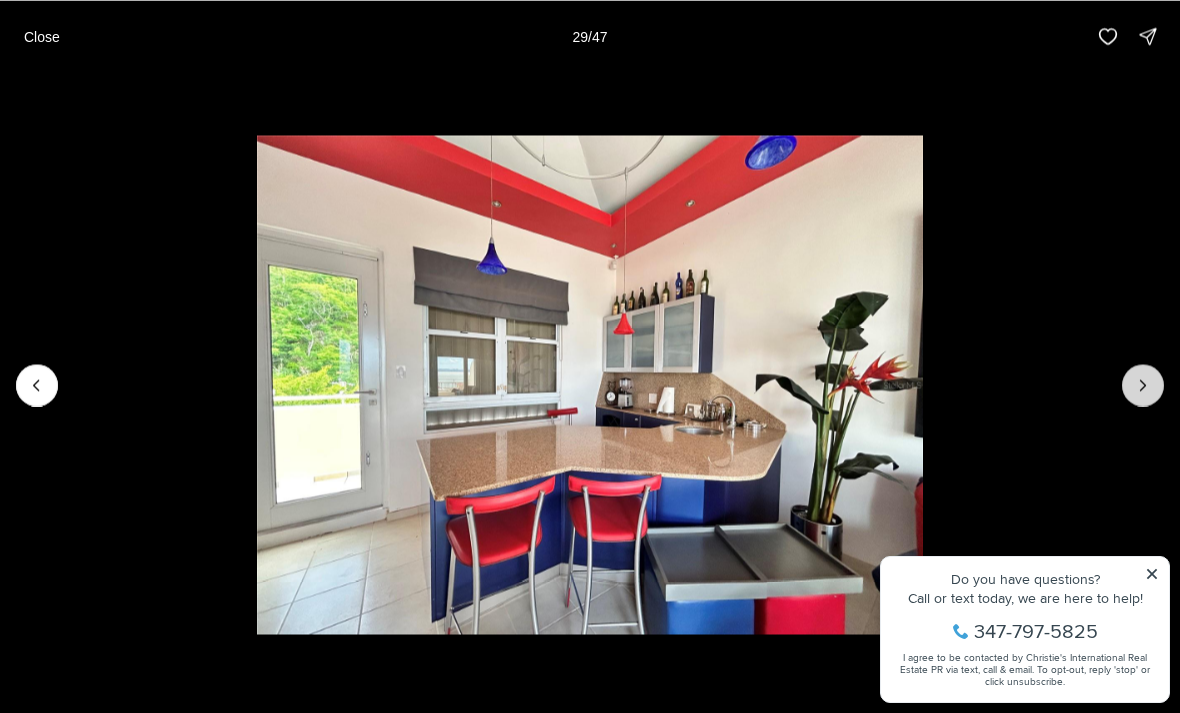 click 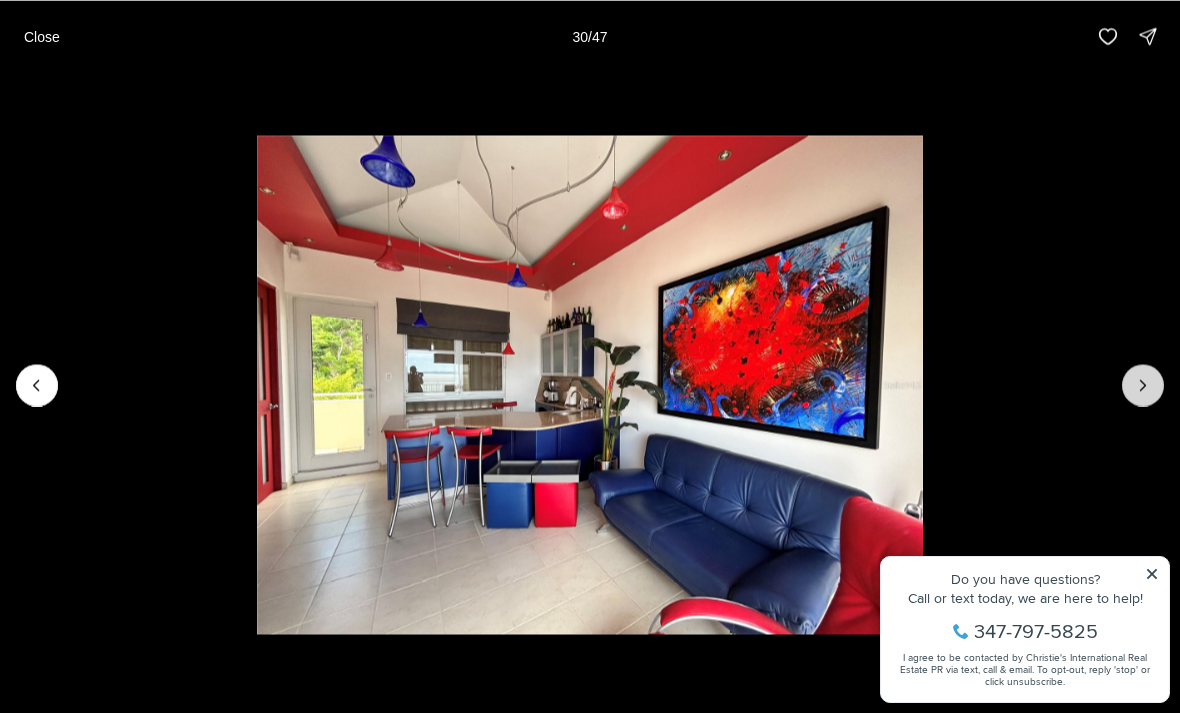 click at bounding box center (1143, 385) 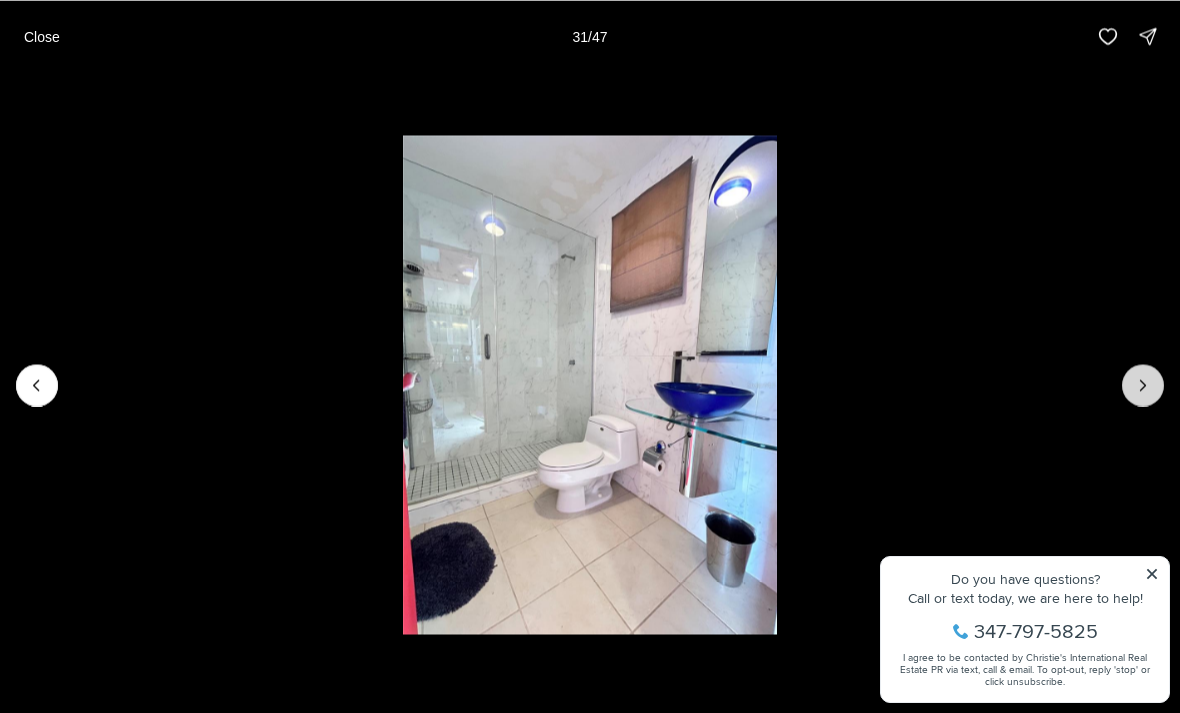 click 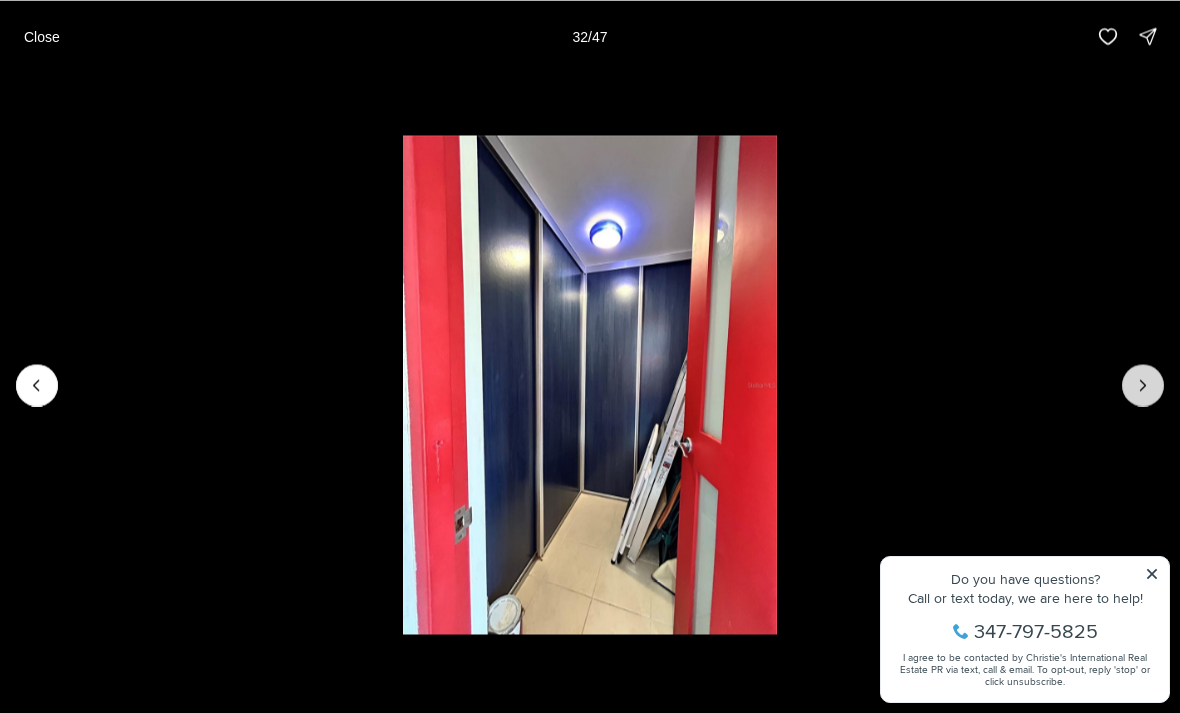 click 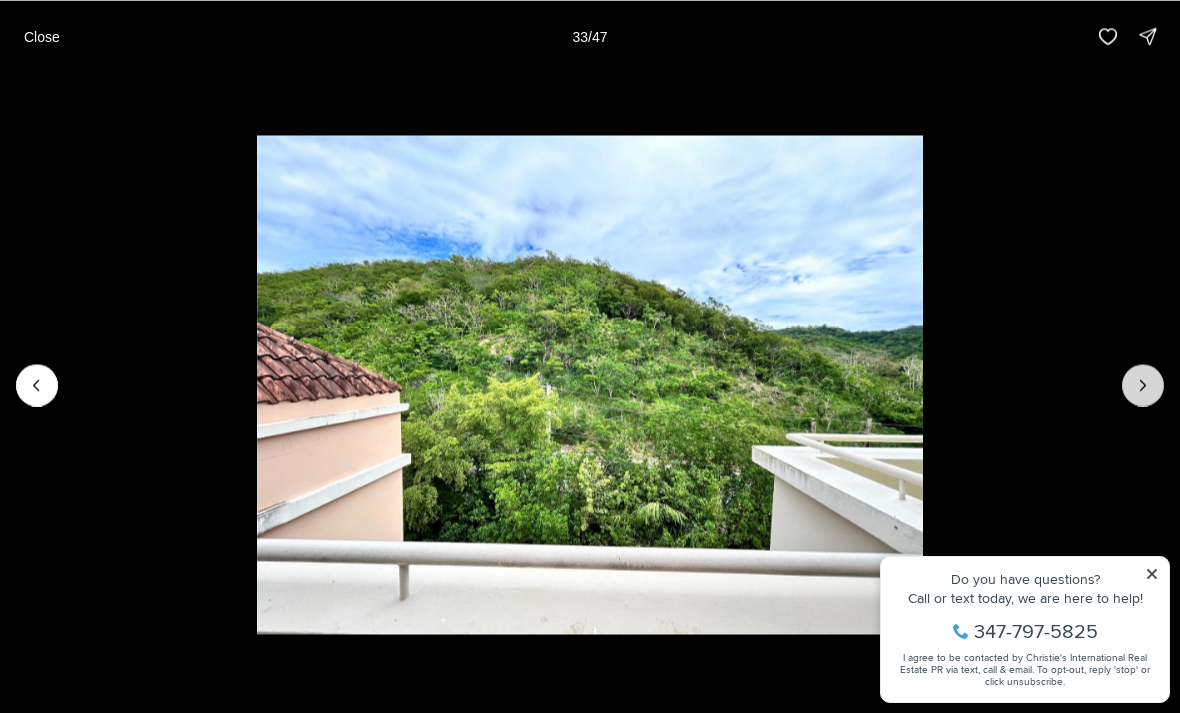 click 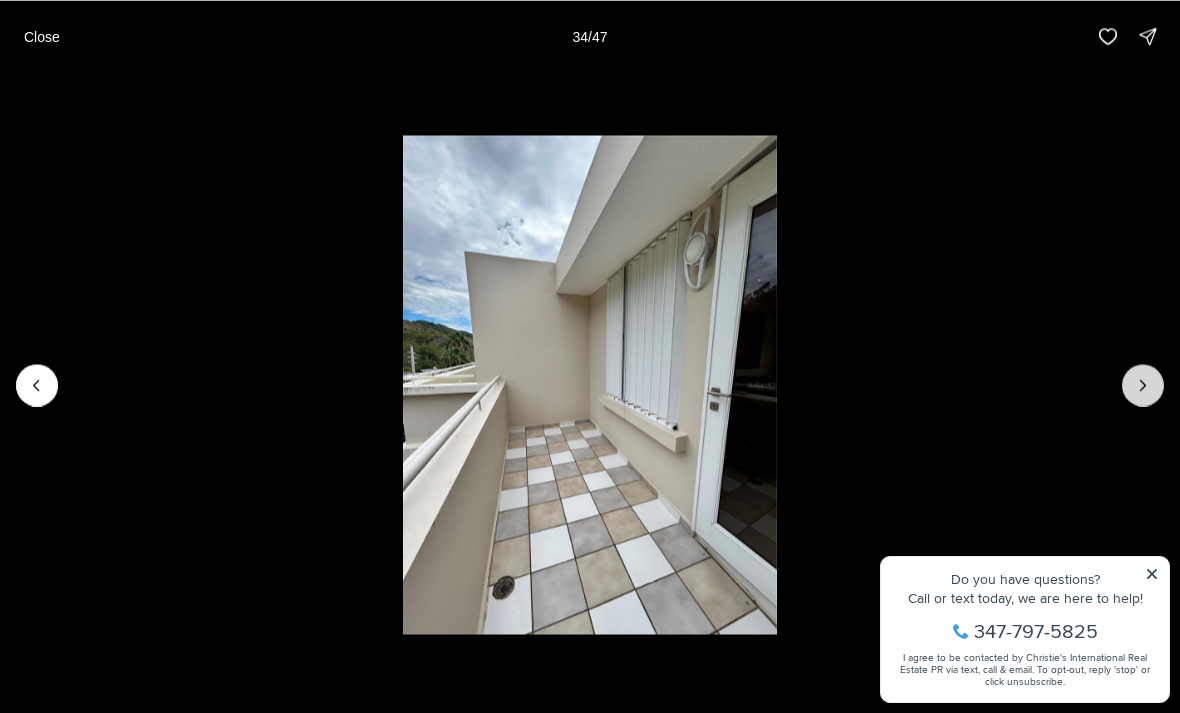 click 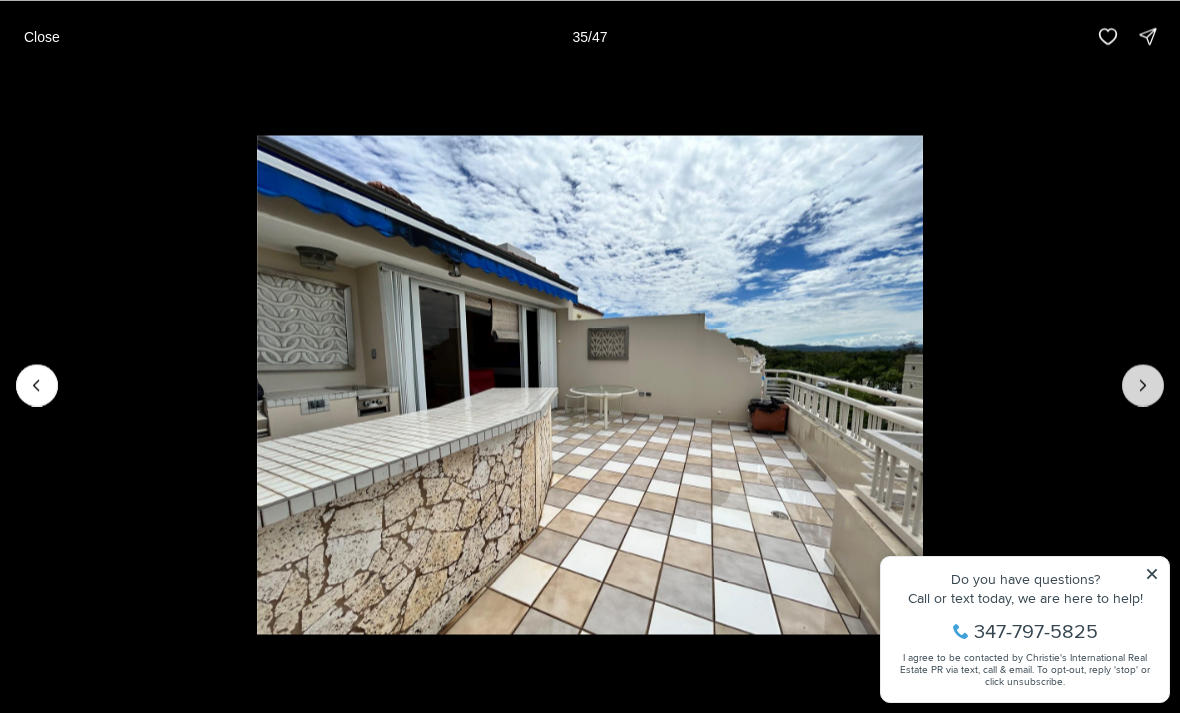 click 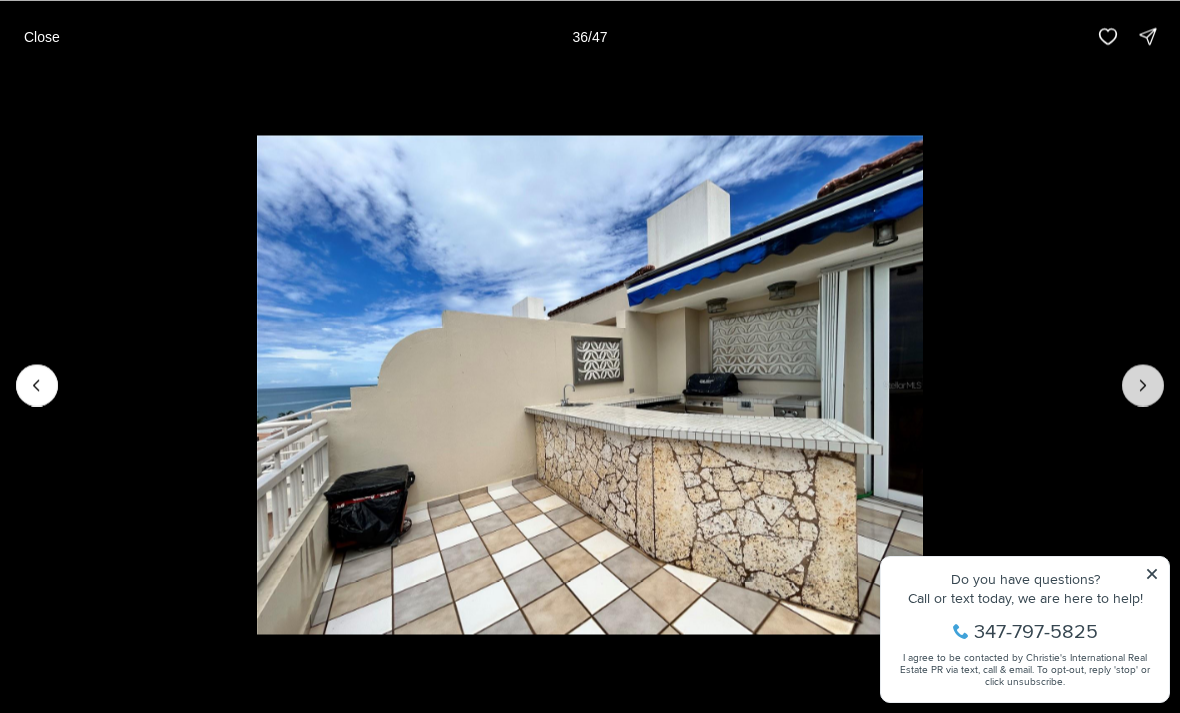 click 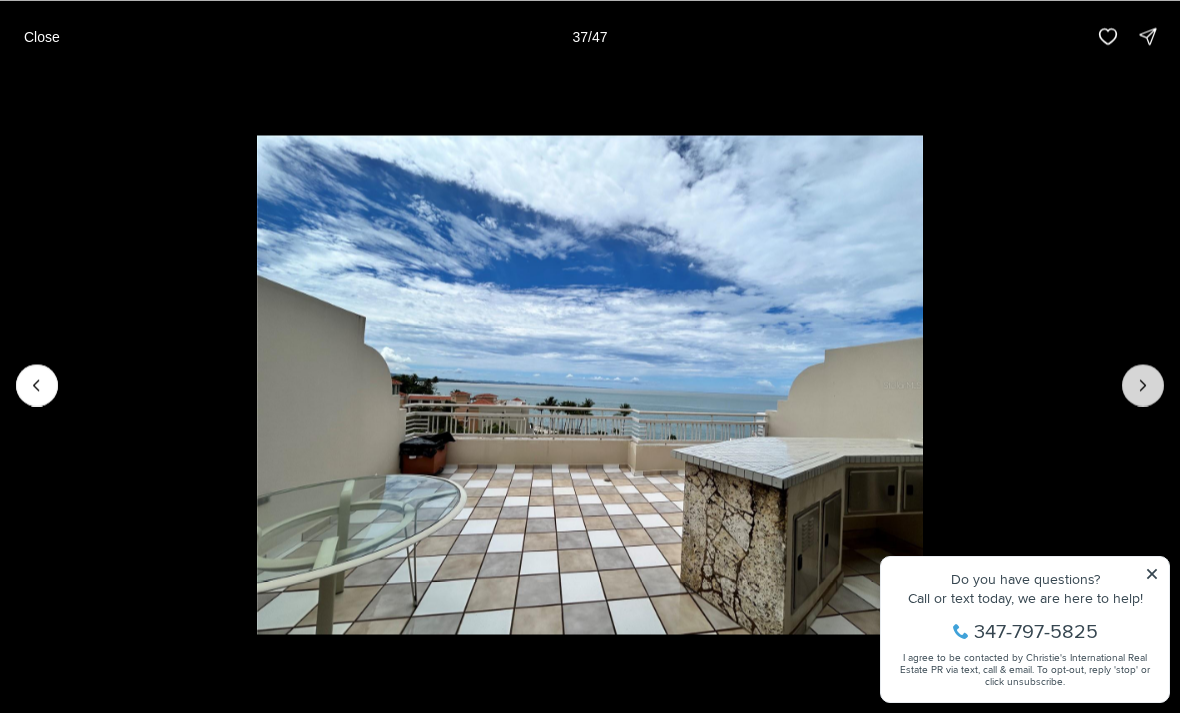 click 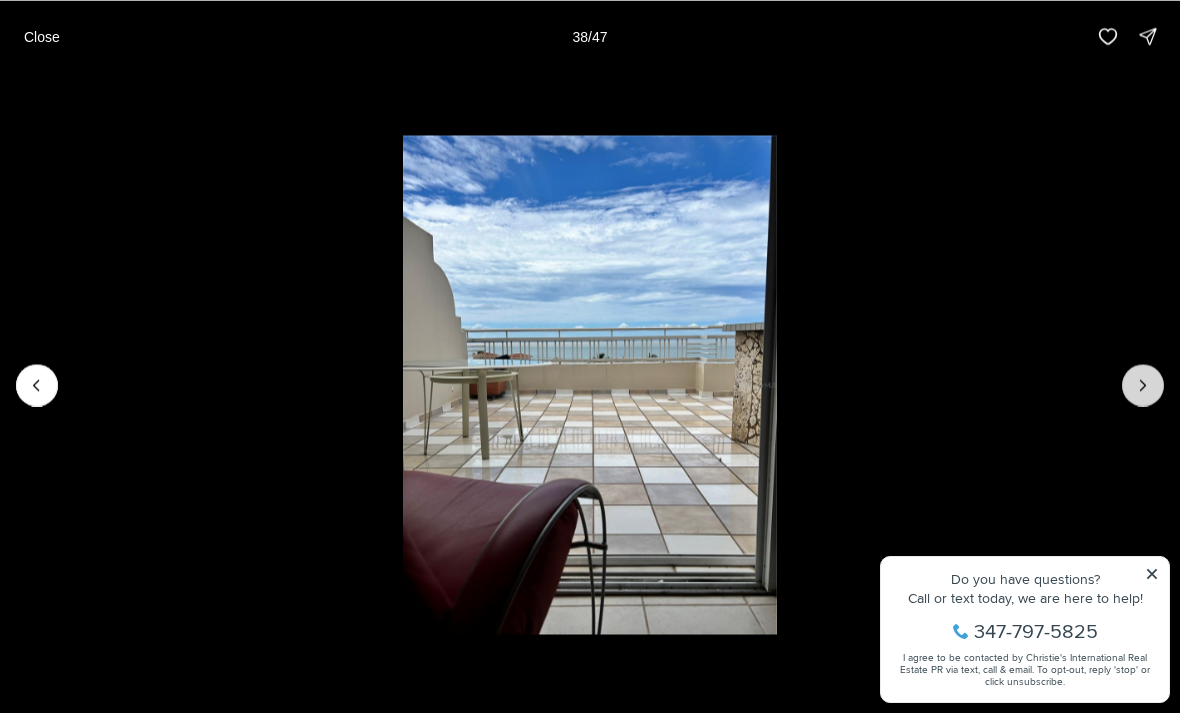 click 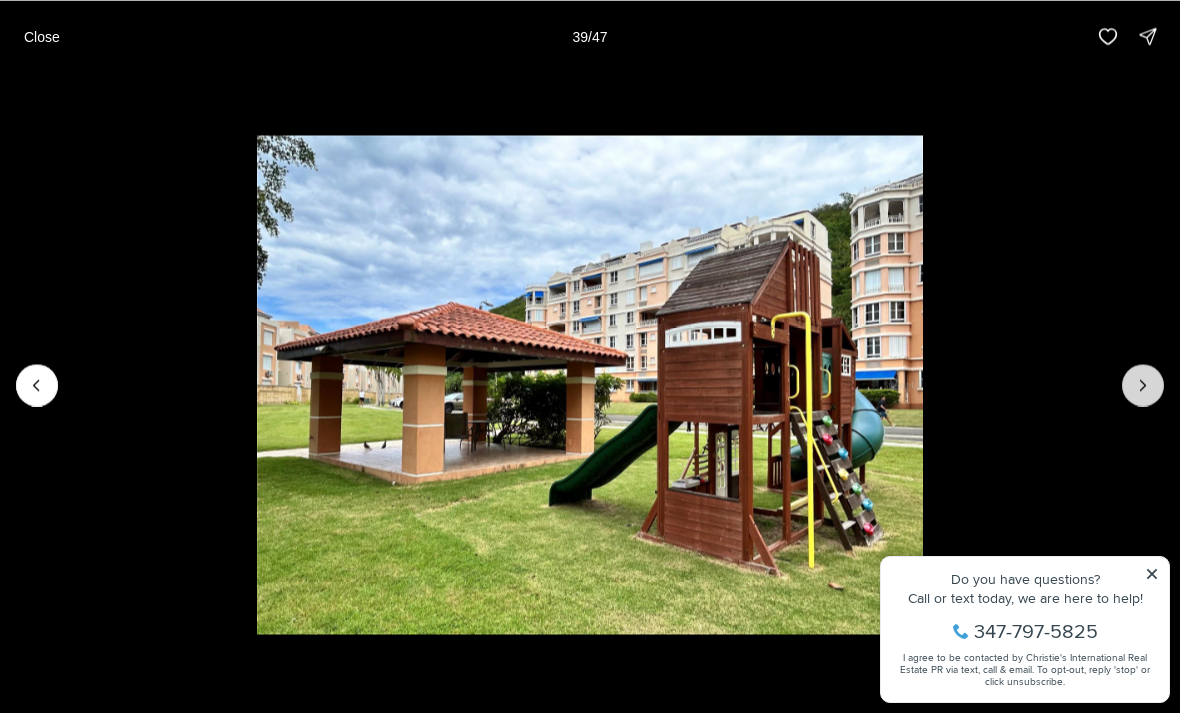 click 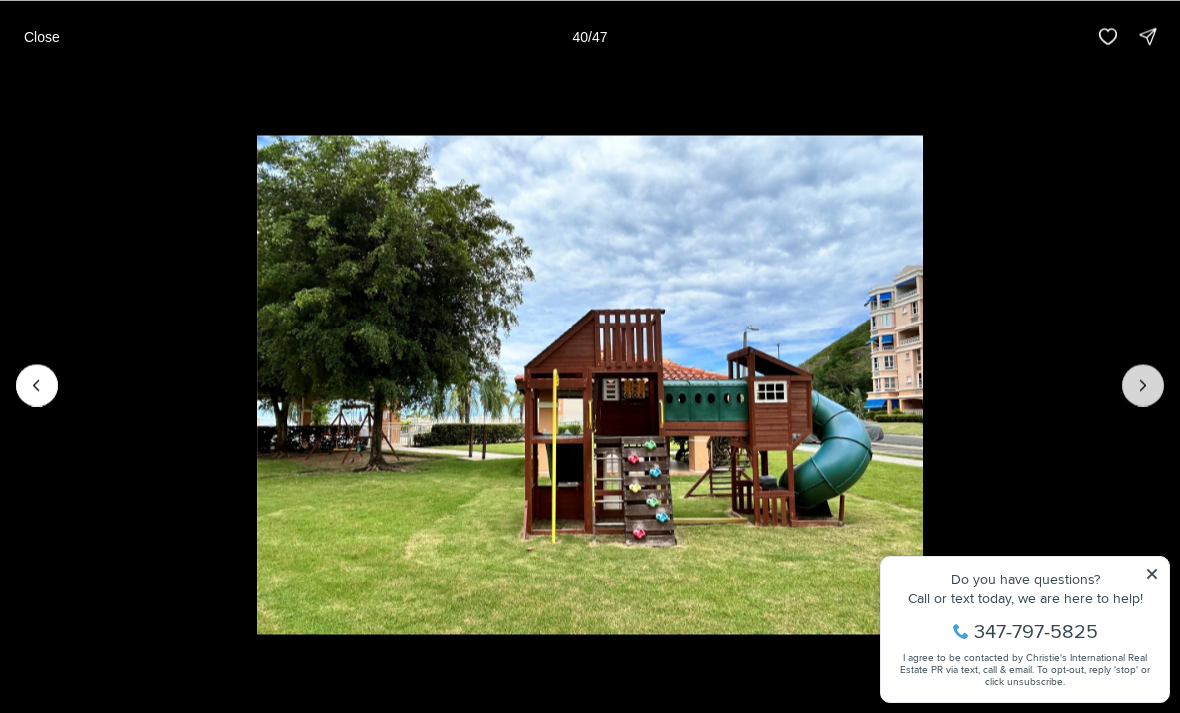 click 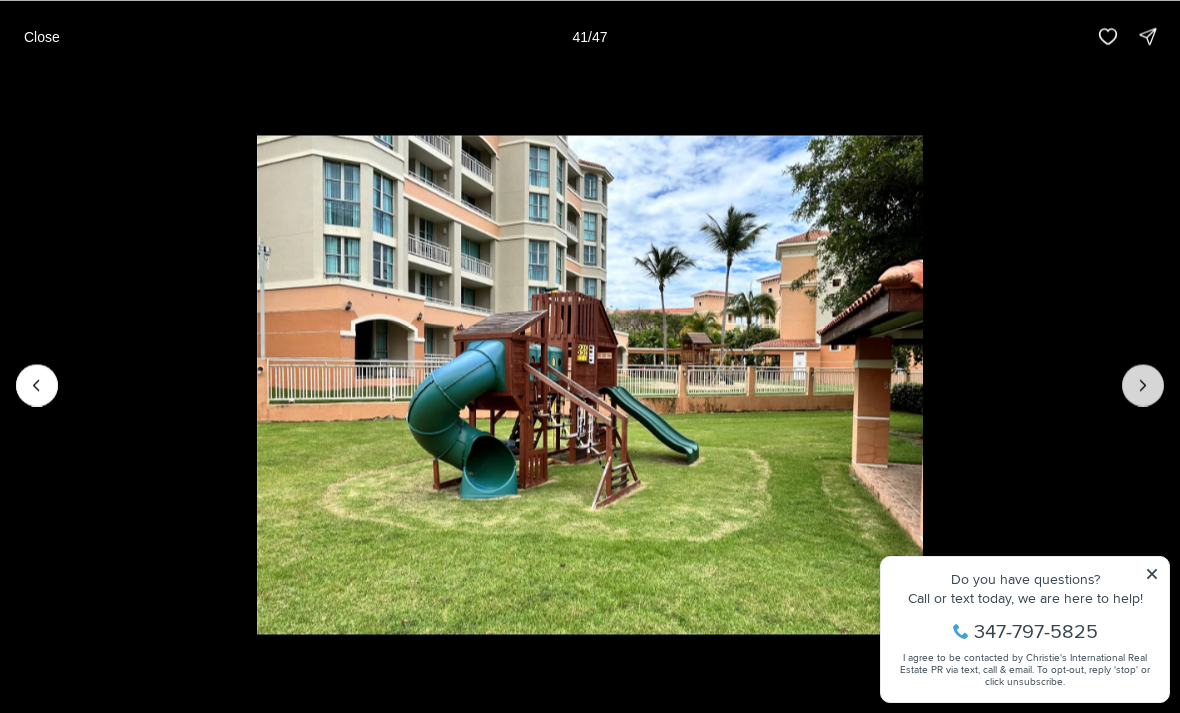 click 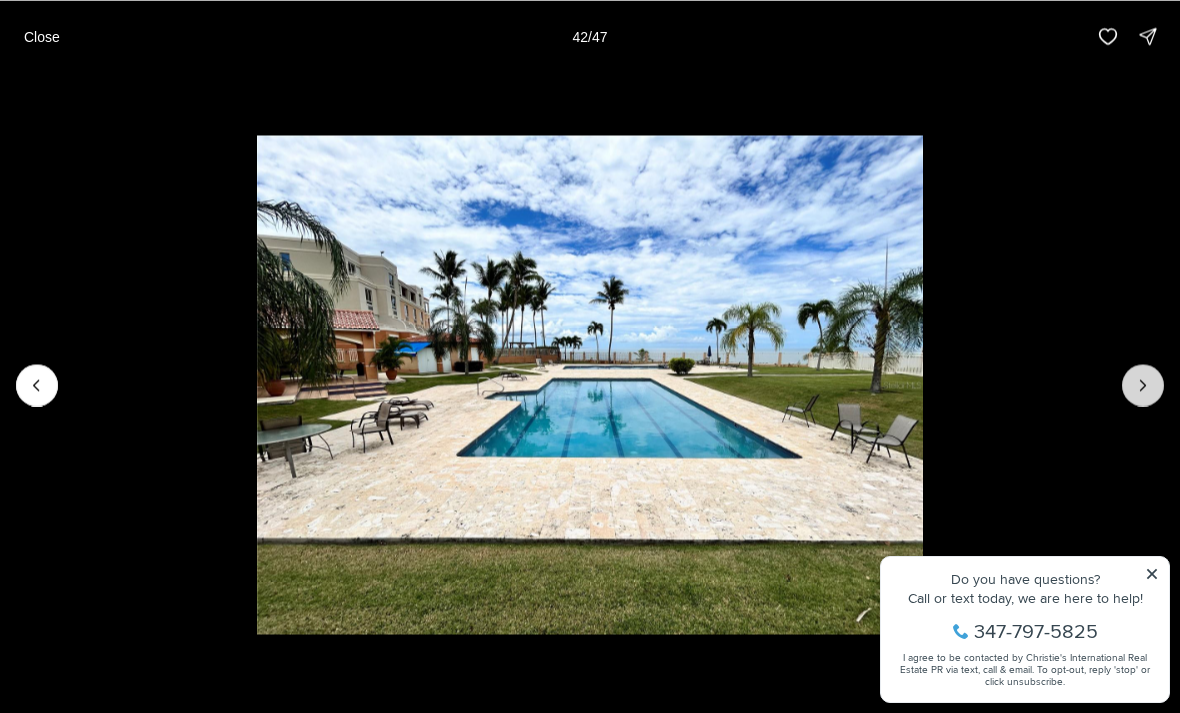 click 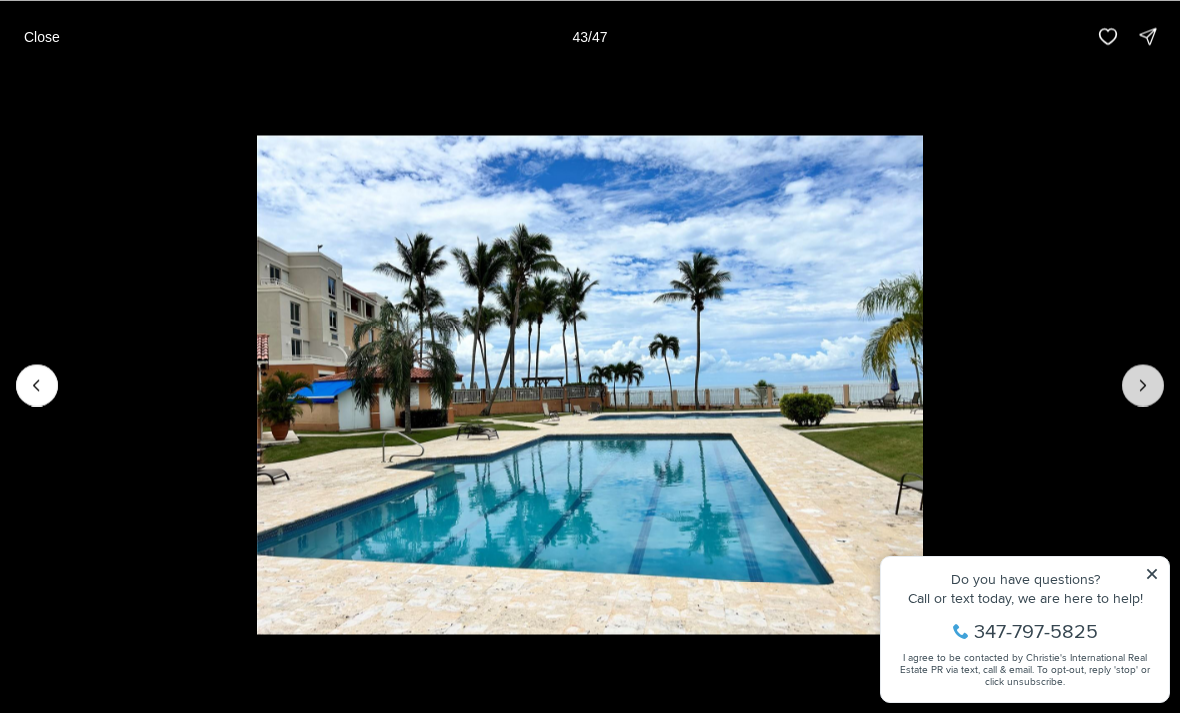 click 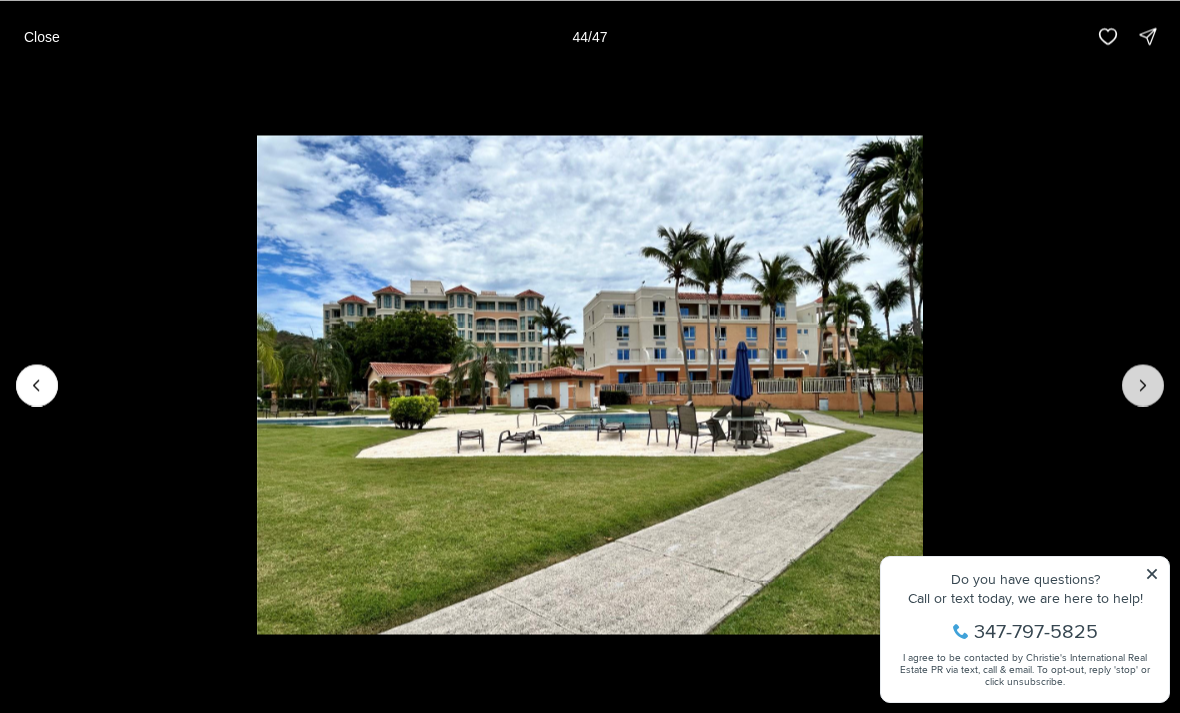 click 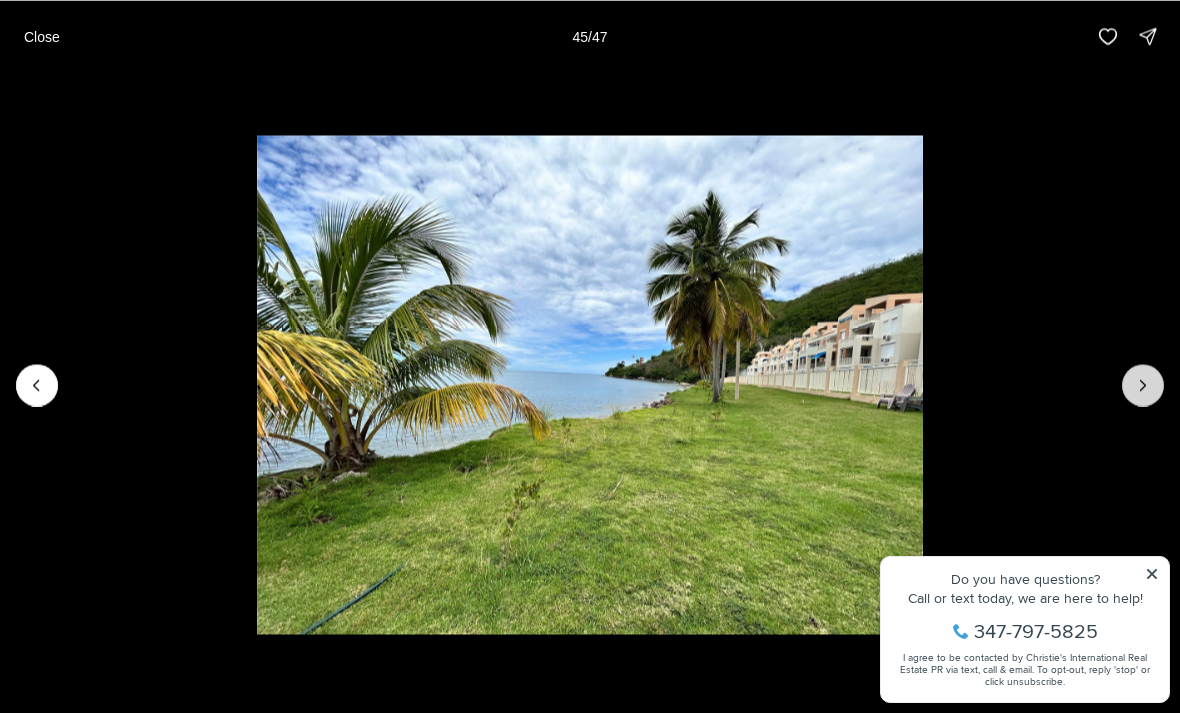 click 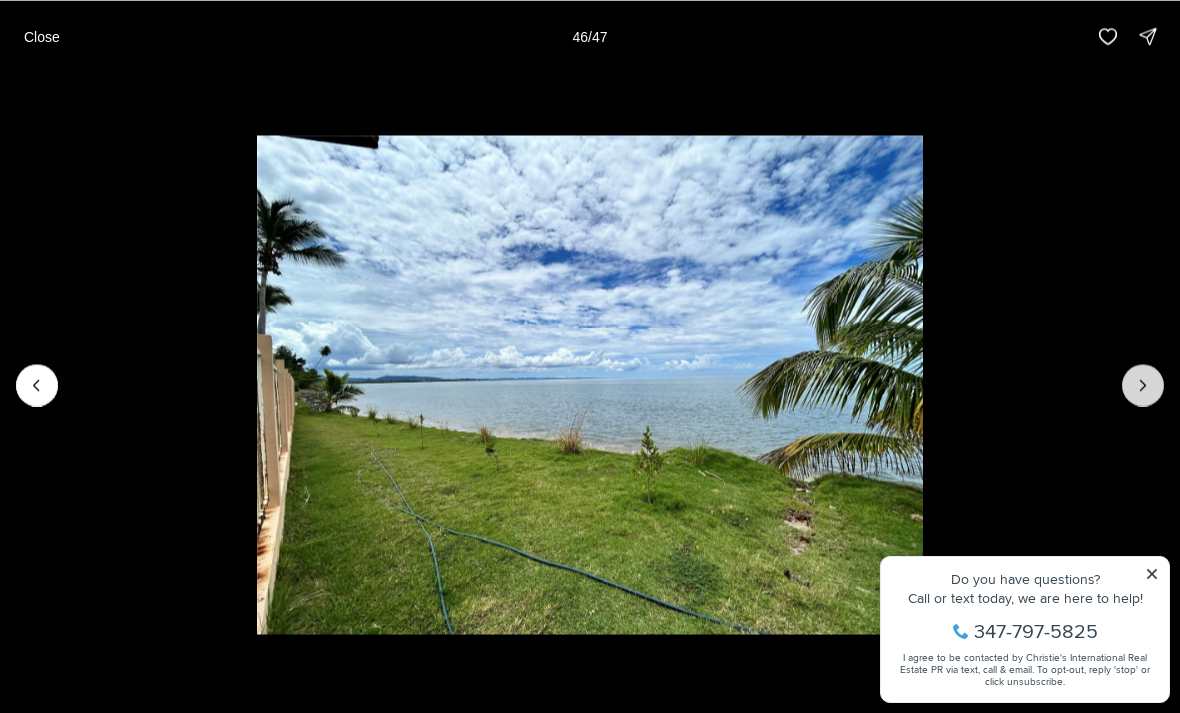 click 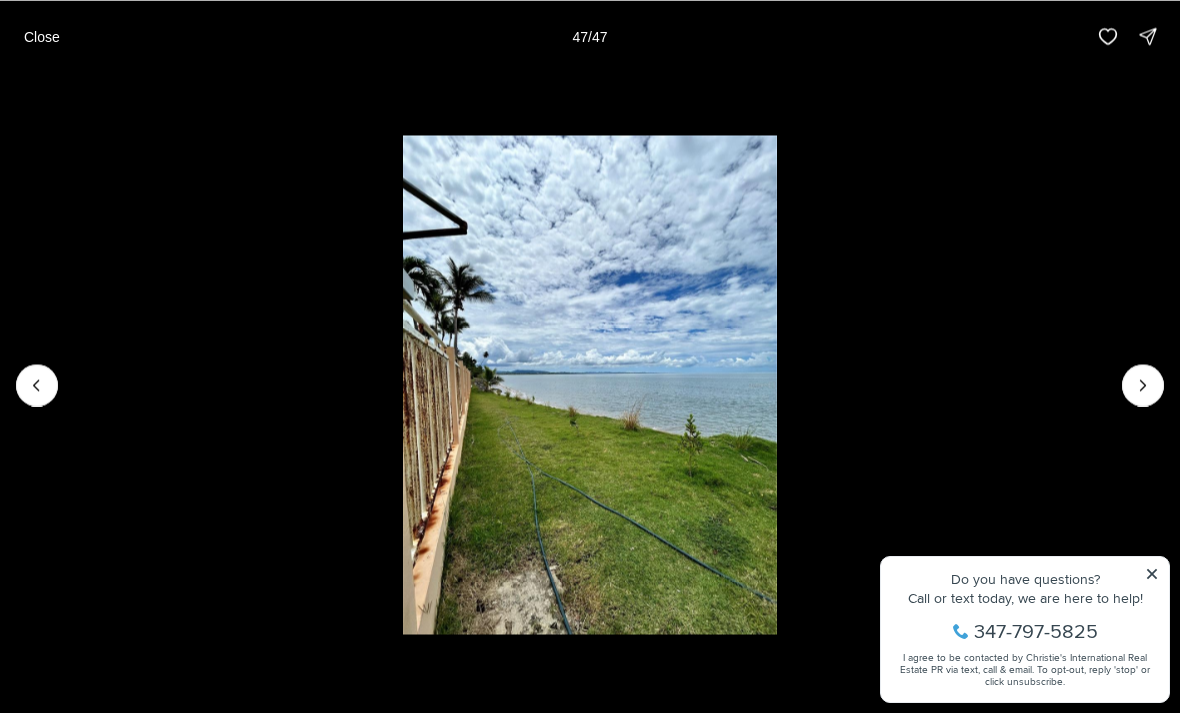 click at bounding box center (1143, 385) 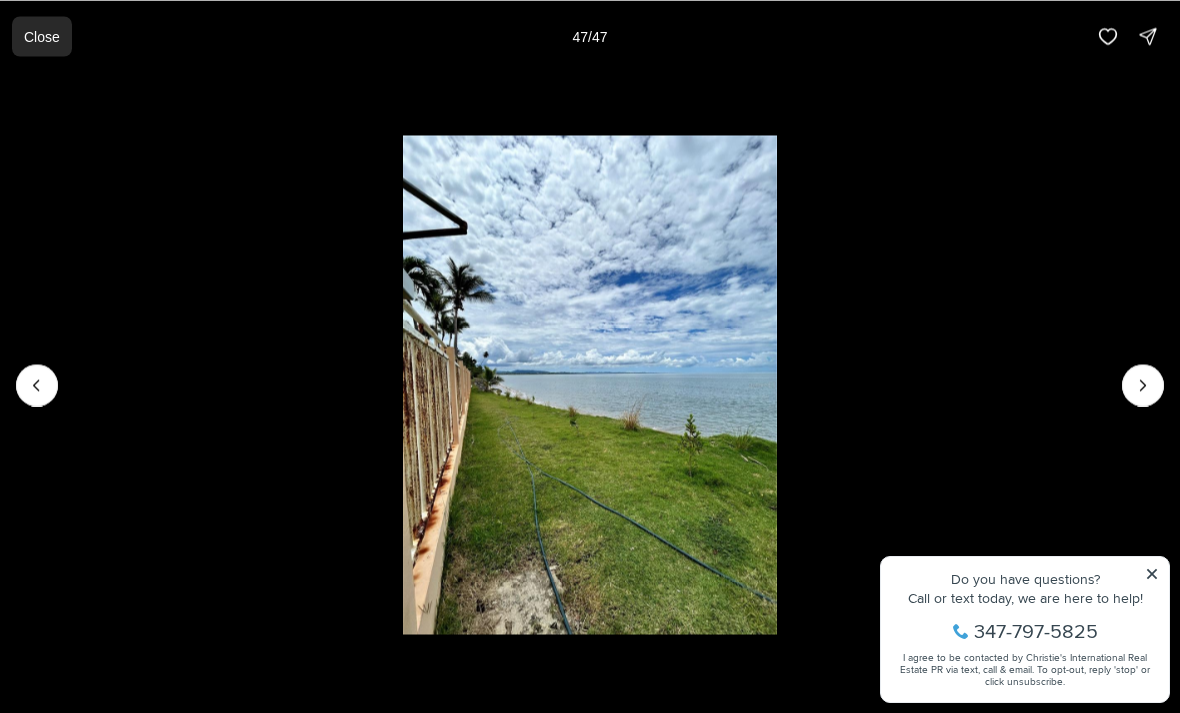 click on "Close" at bounding box center (42, 36) 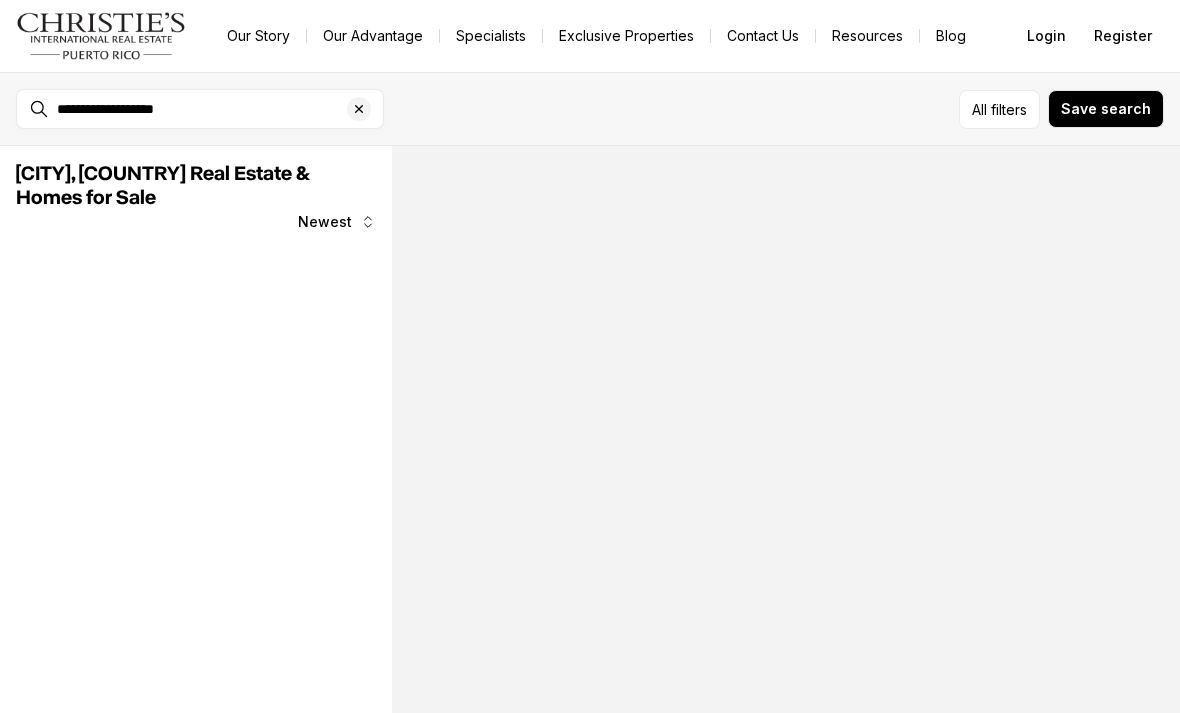 scroll, scrollTop: 0, scrollLeft: 0, axis: both 